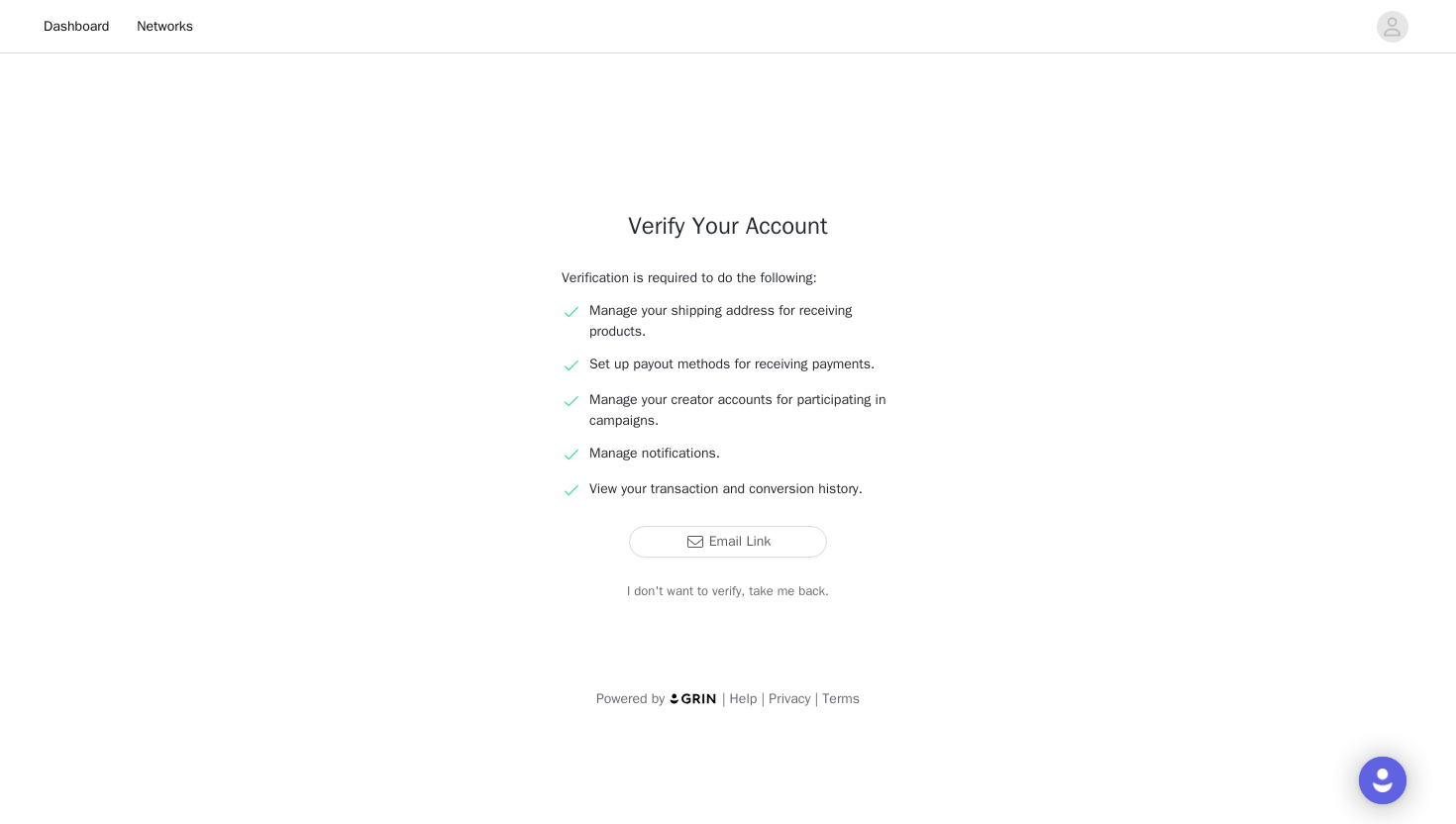 scroll, scrollTop: 0, scrollLeft: 0, axis: both 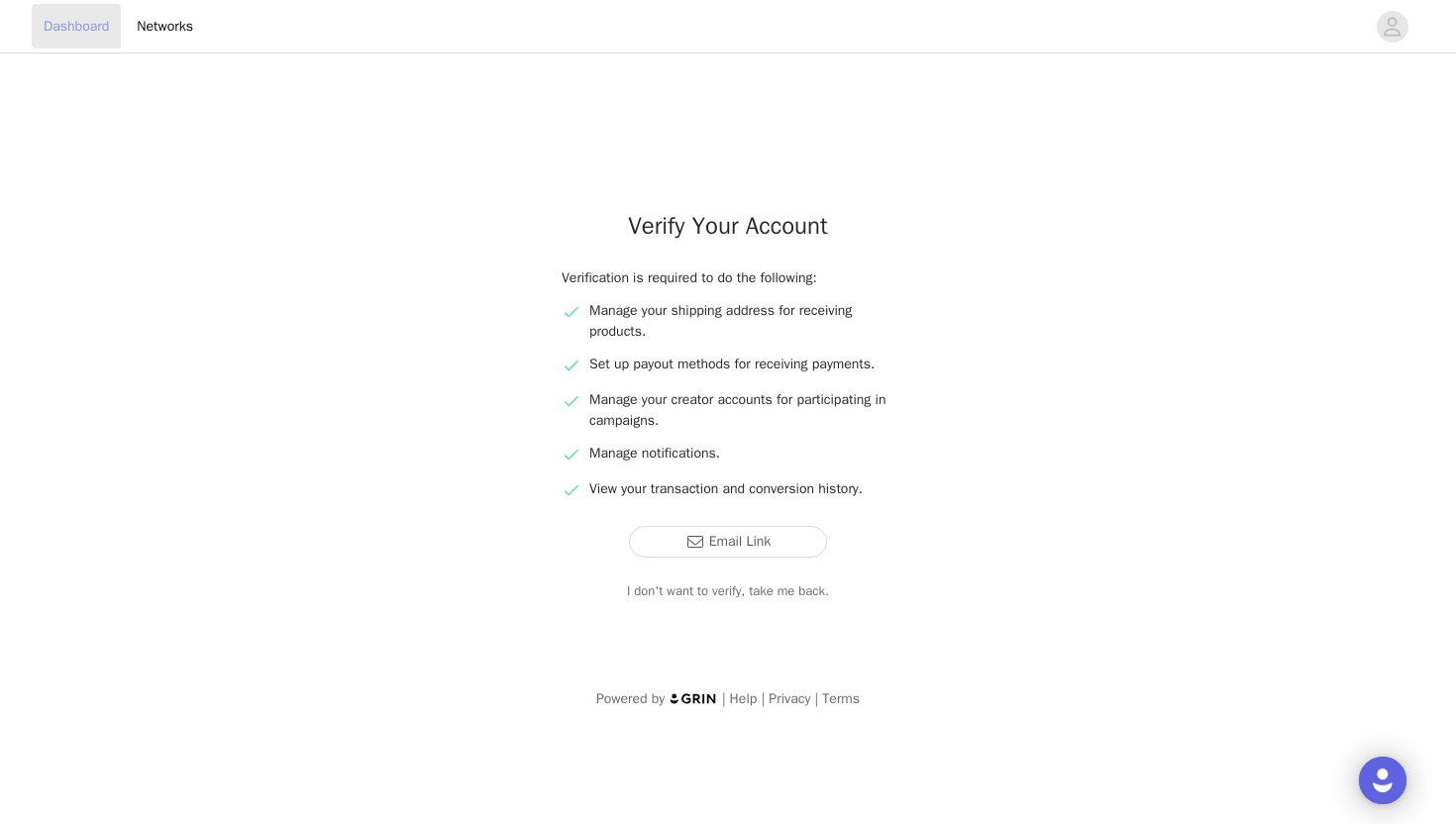 click on "Dashboard" at bounding box center (76, 26) 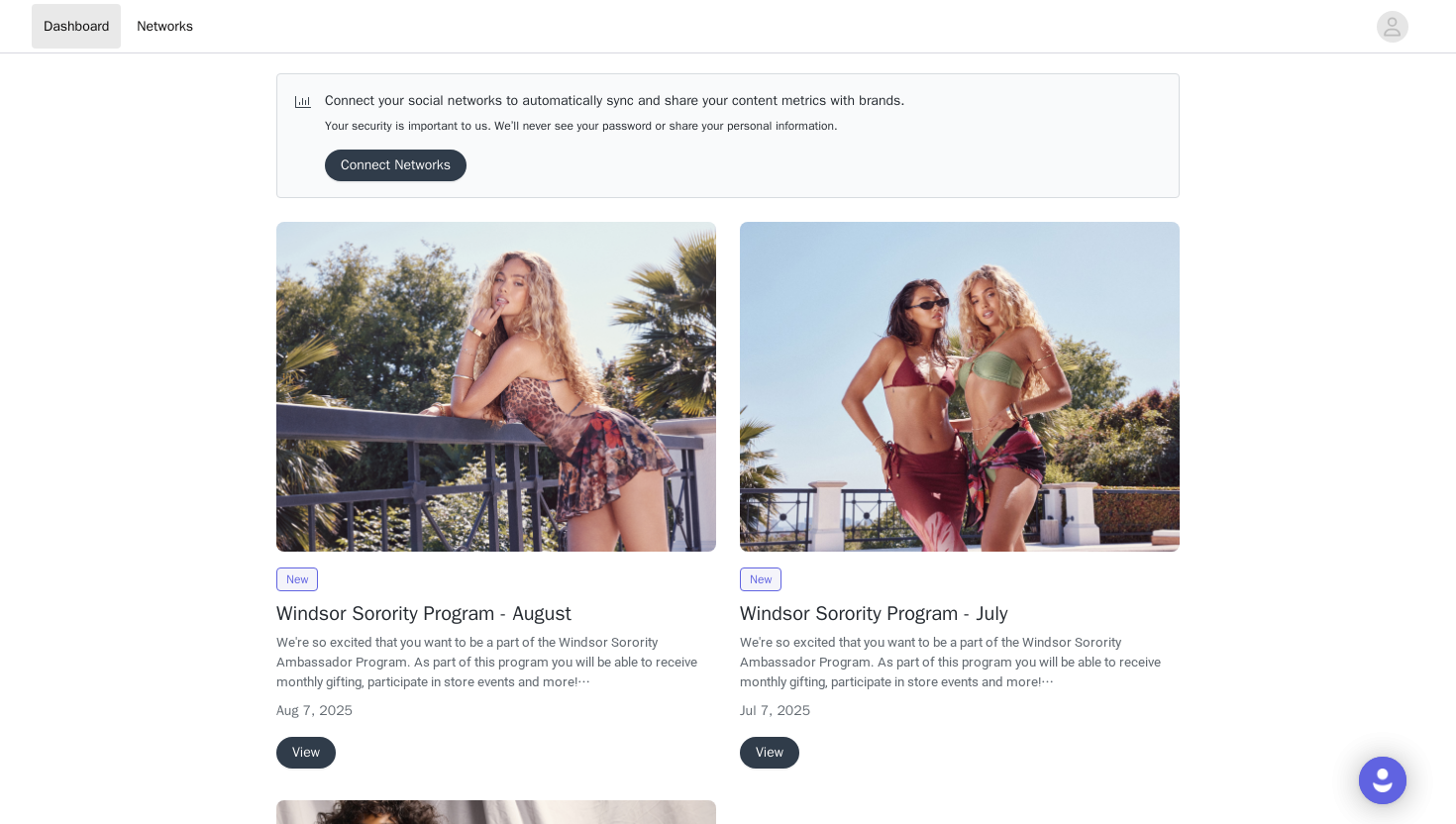 click on "View" at bounding box center [306, 753] 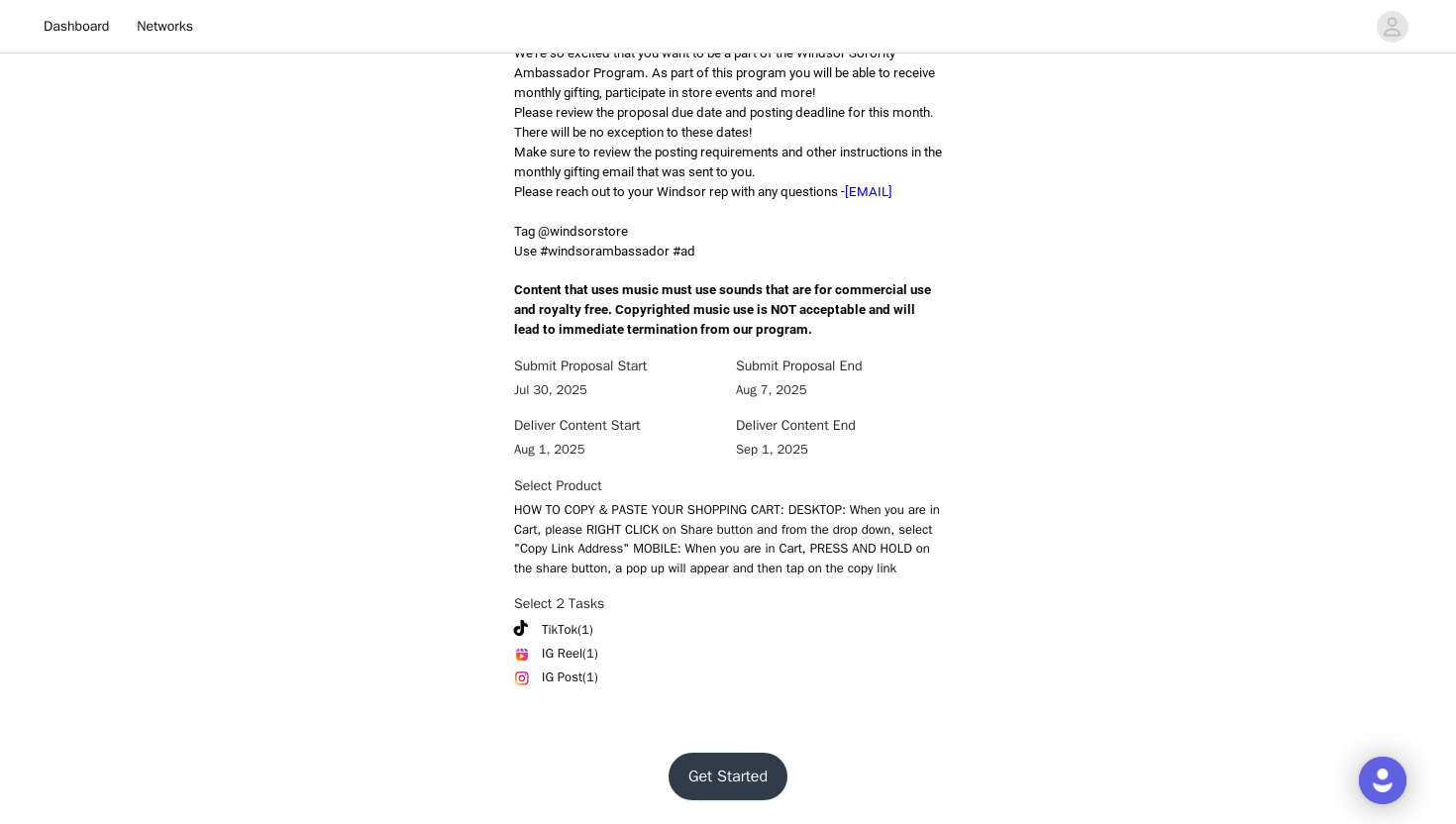scroll, scrollTop: 543, scrollLeft: 0, axis: vertical 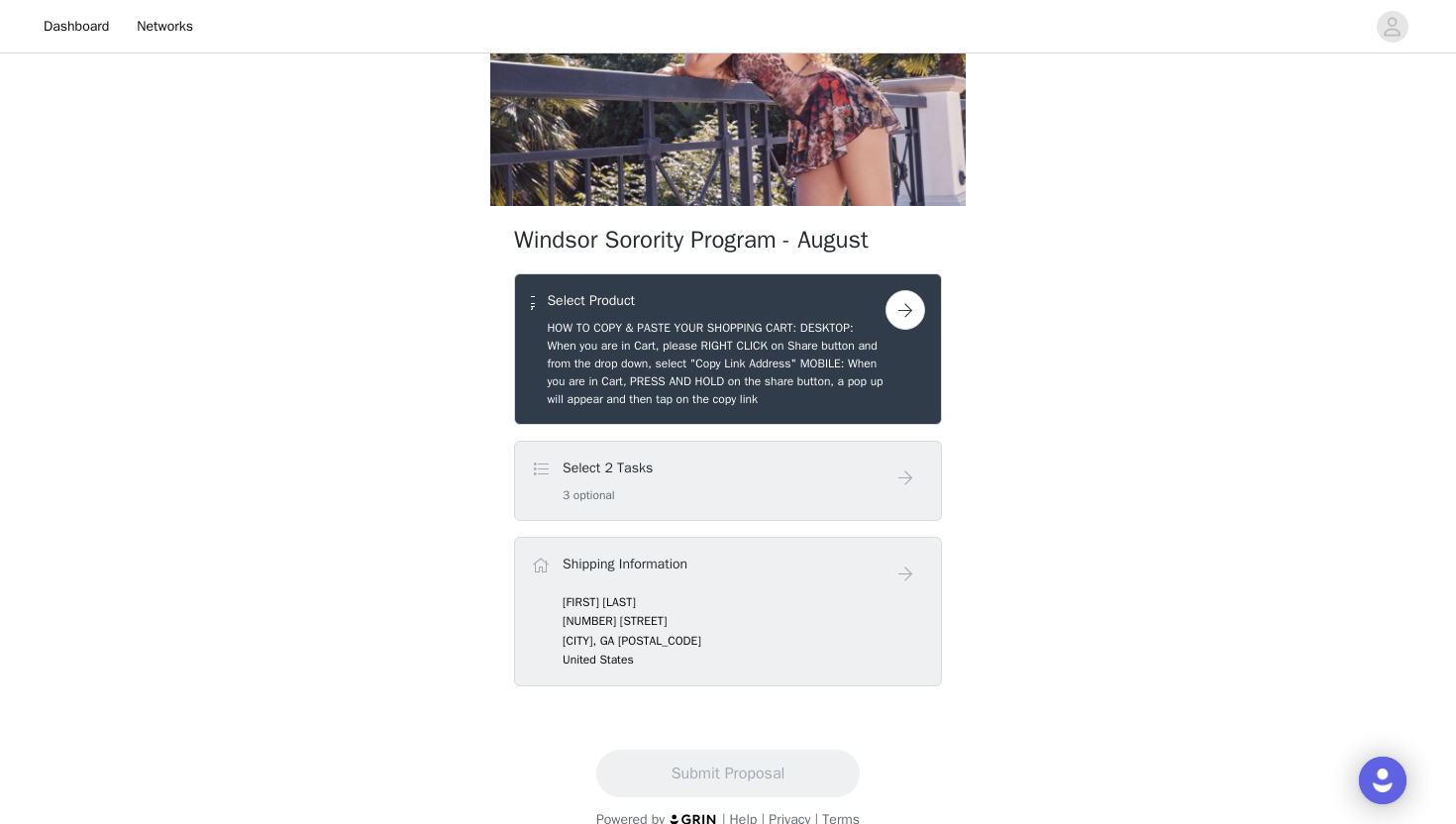 click at bounding box center [905, 310] 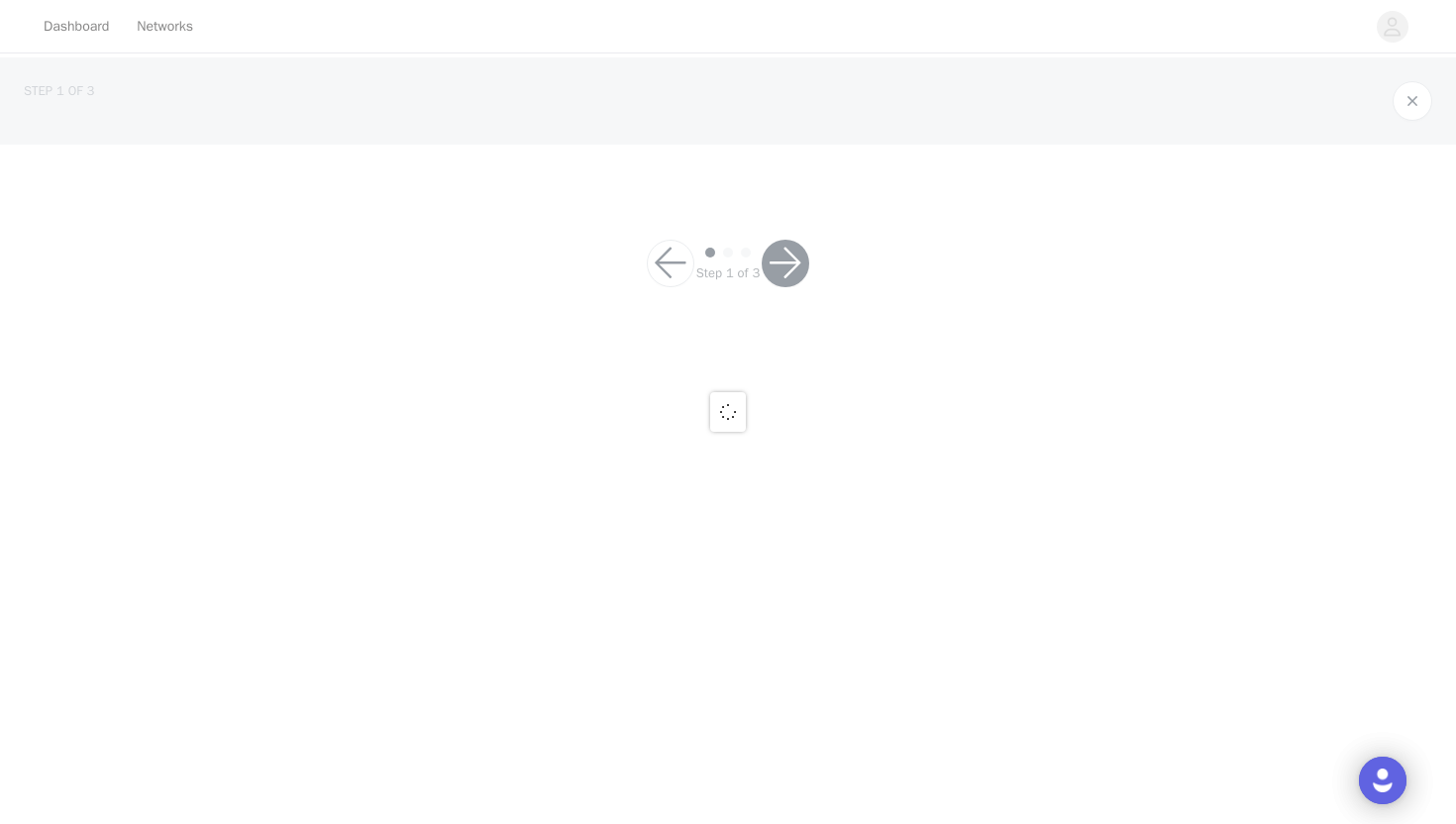scroll, scrollTop: 0, scrollLeft: 0, axis: both 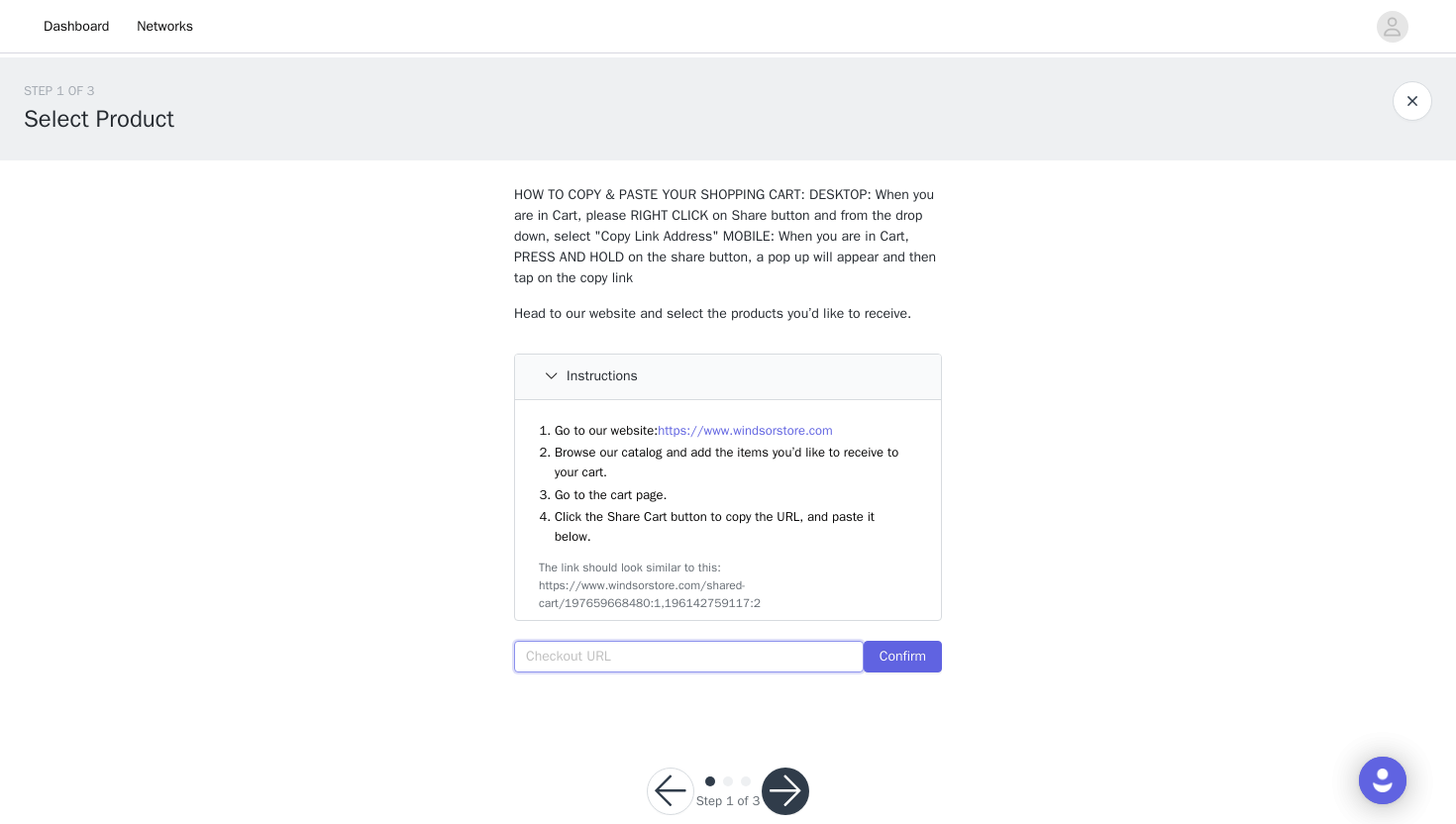 click at bounding box center [688, 657] 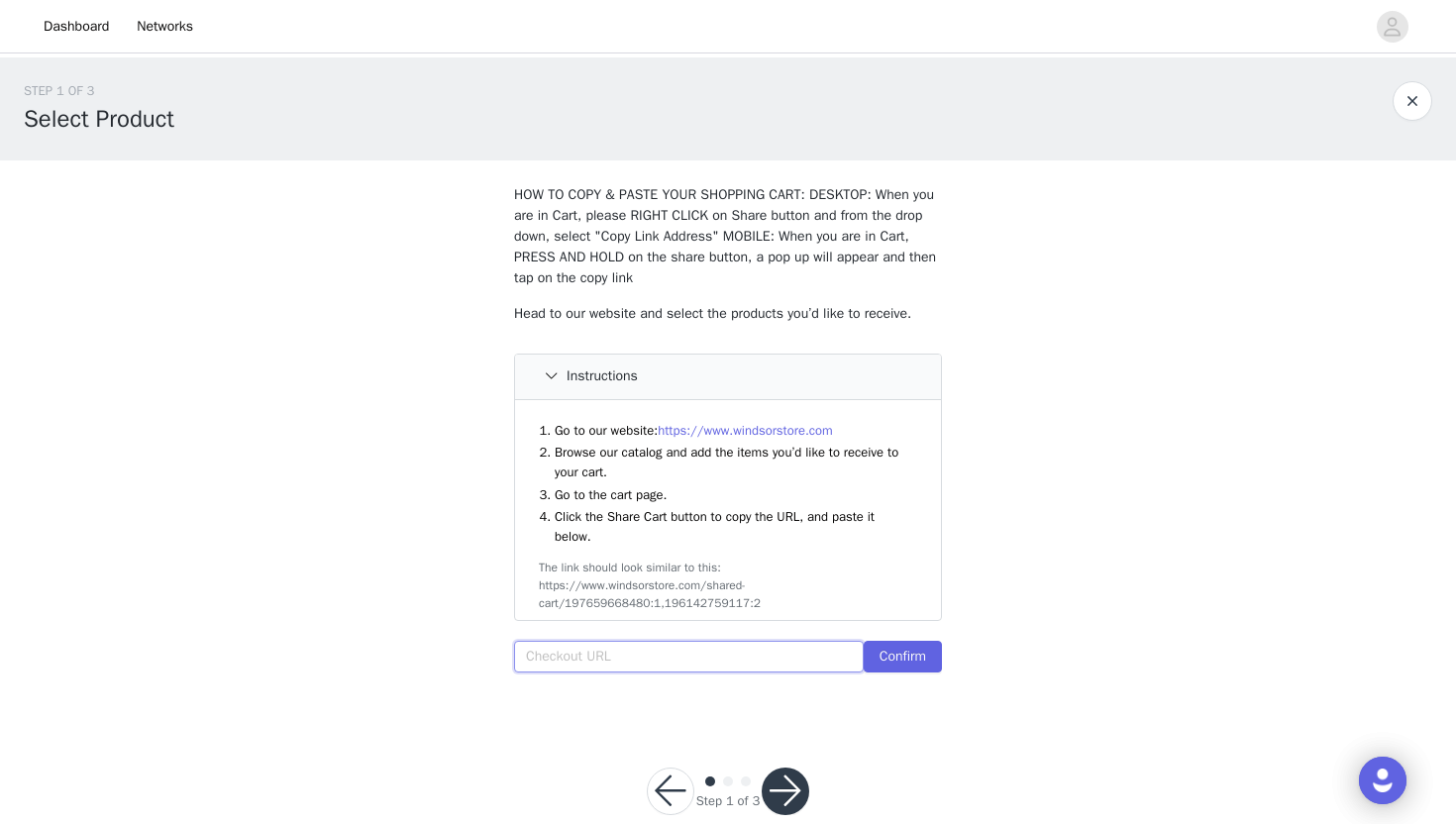 paste 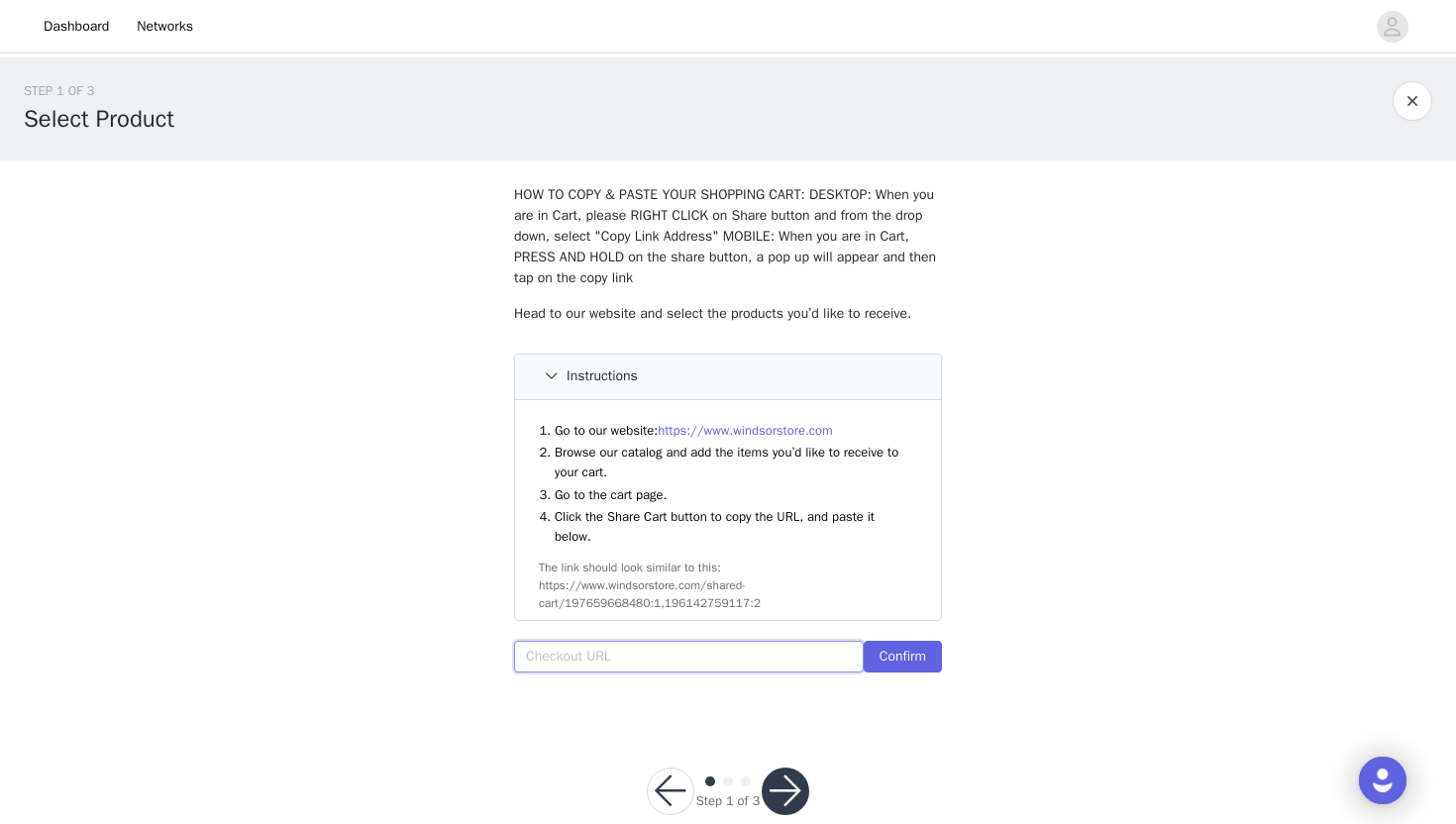 paste on "https://www.windsorstore.com/cart/42956361531443:1,43211338907699:1,43311073132595:1,39356556607539:1,43338980655155:1,43292756836403:1" 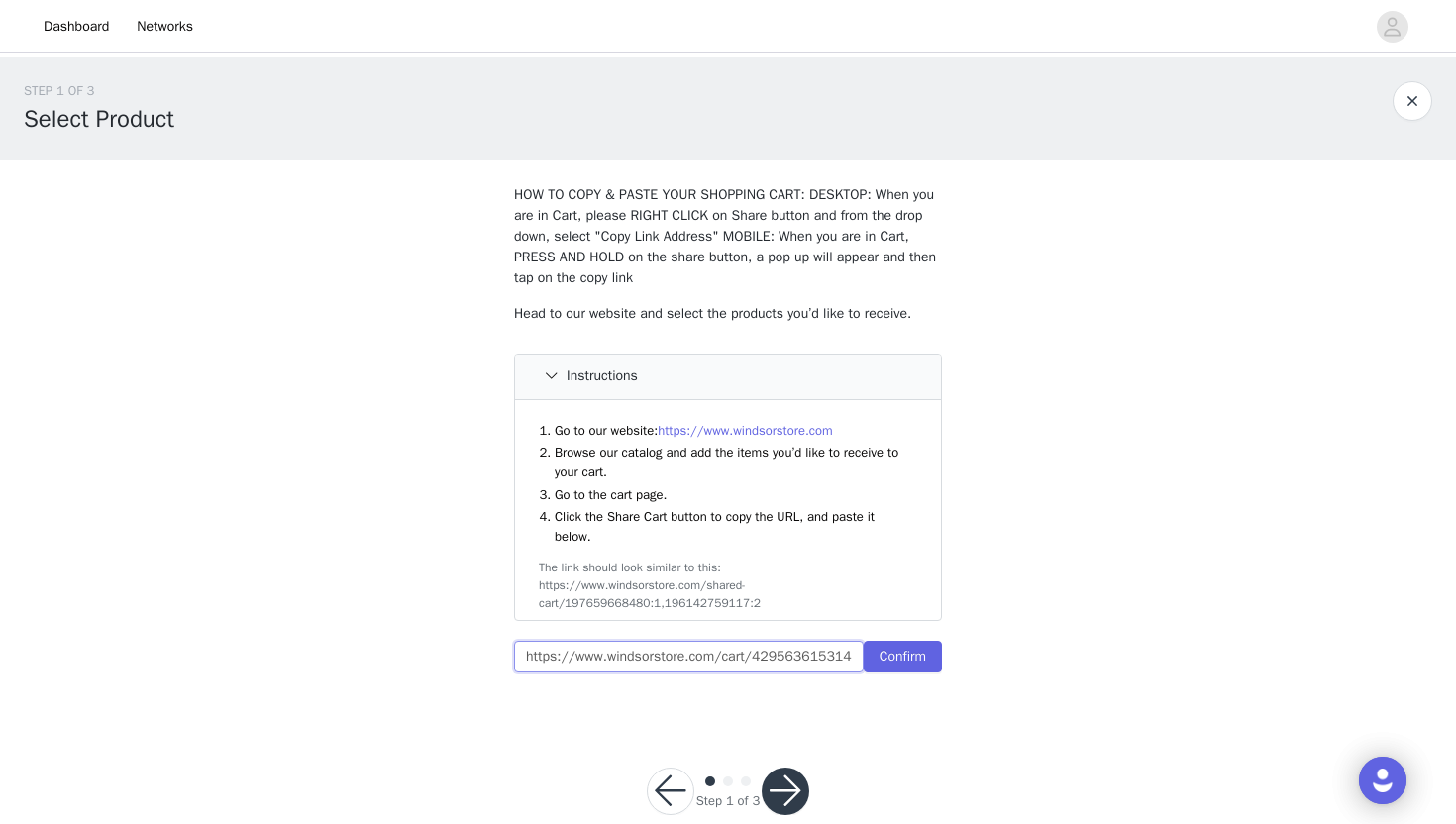 scroll, scrollTop: 0, scrollLeft: 721, axis: horizontal 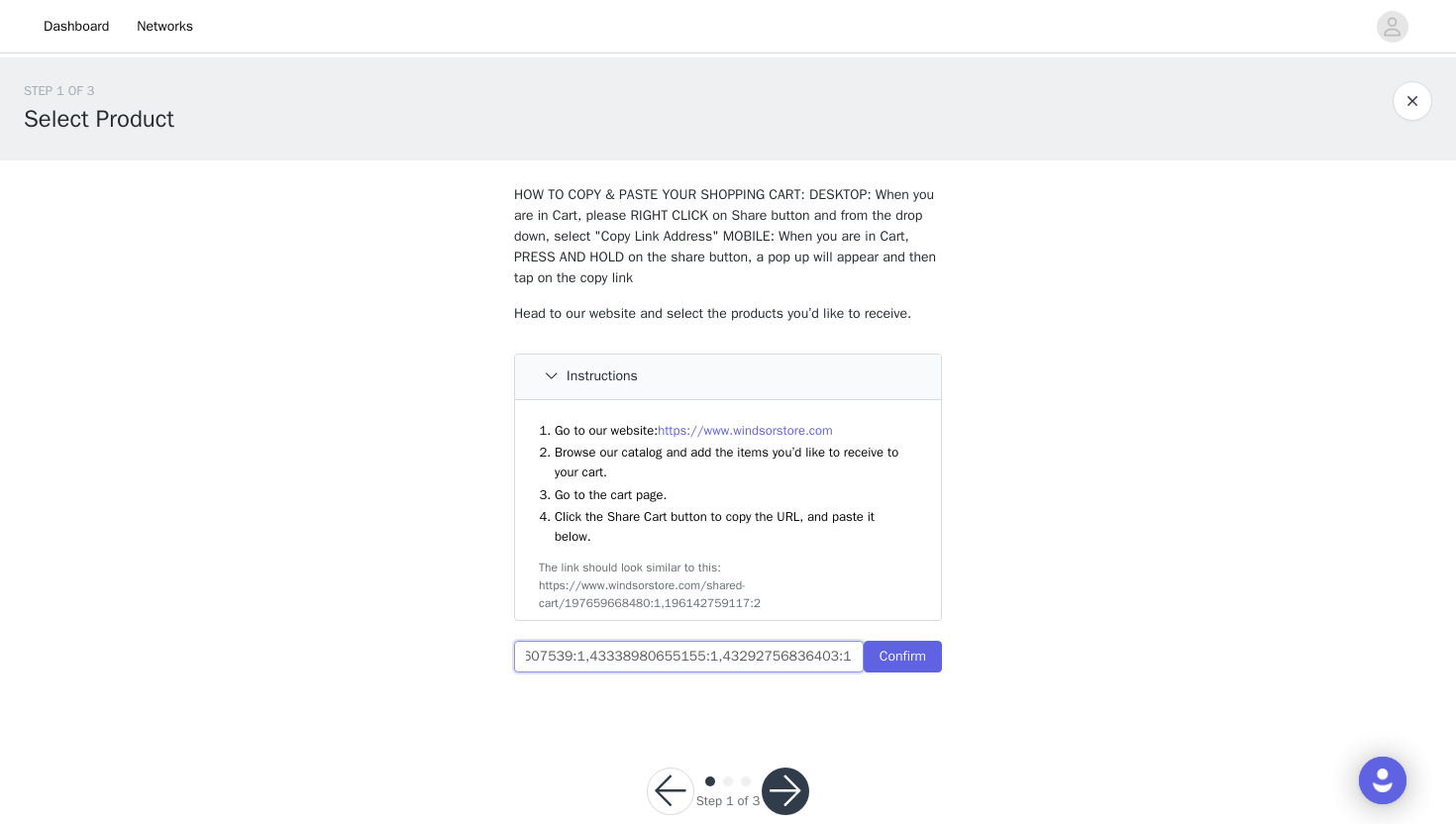 type on "https://www.windsorstore.com/cart/42956361531443:1,43211338907699:1,43311073132595:1,39356556607539:1,43338980655155:1,43292756836403:1" 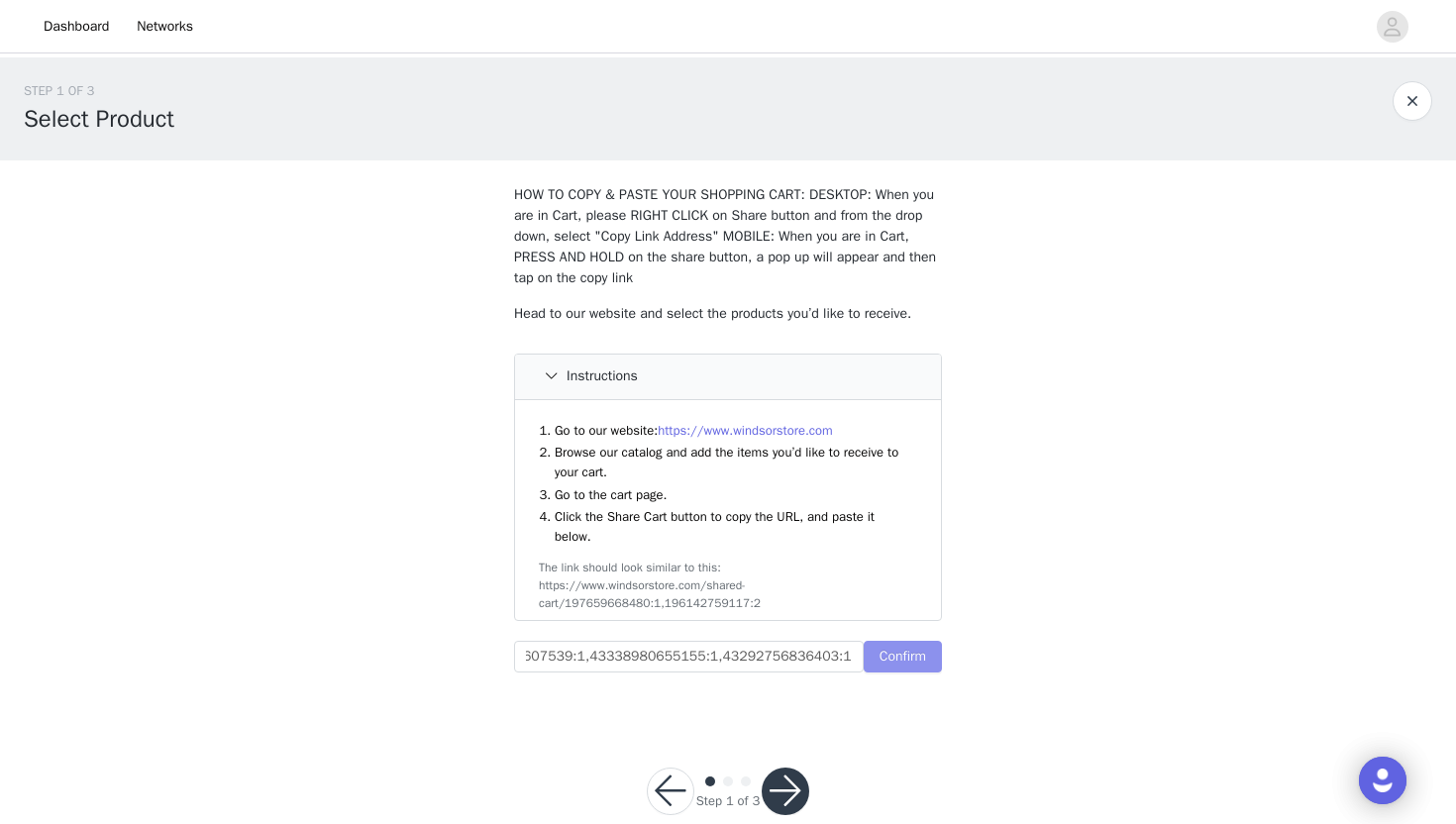 click on "Confirm" at bounding box center (902, 657) 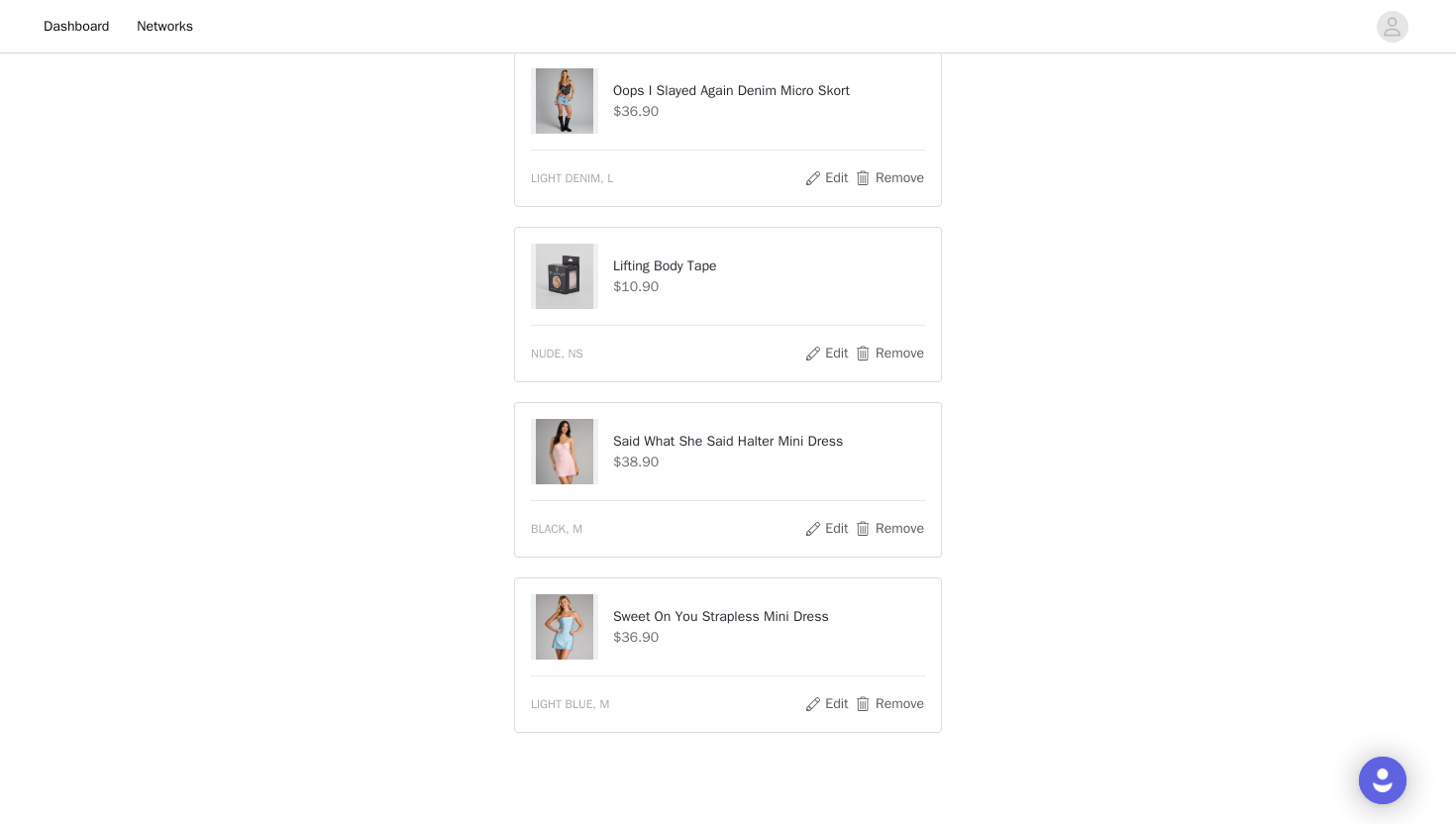 scroll, scrollTop: 1075, scrollLeft: 0, axis: vertical 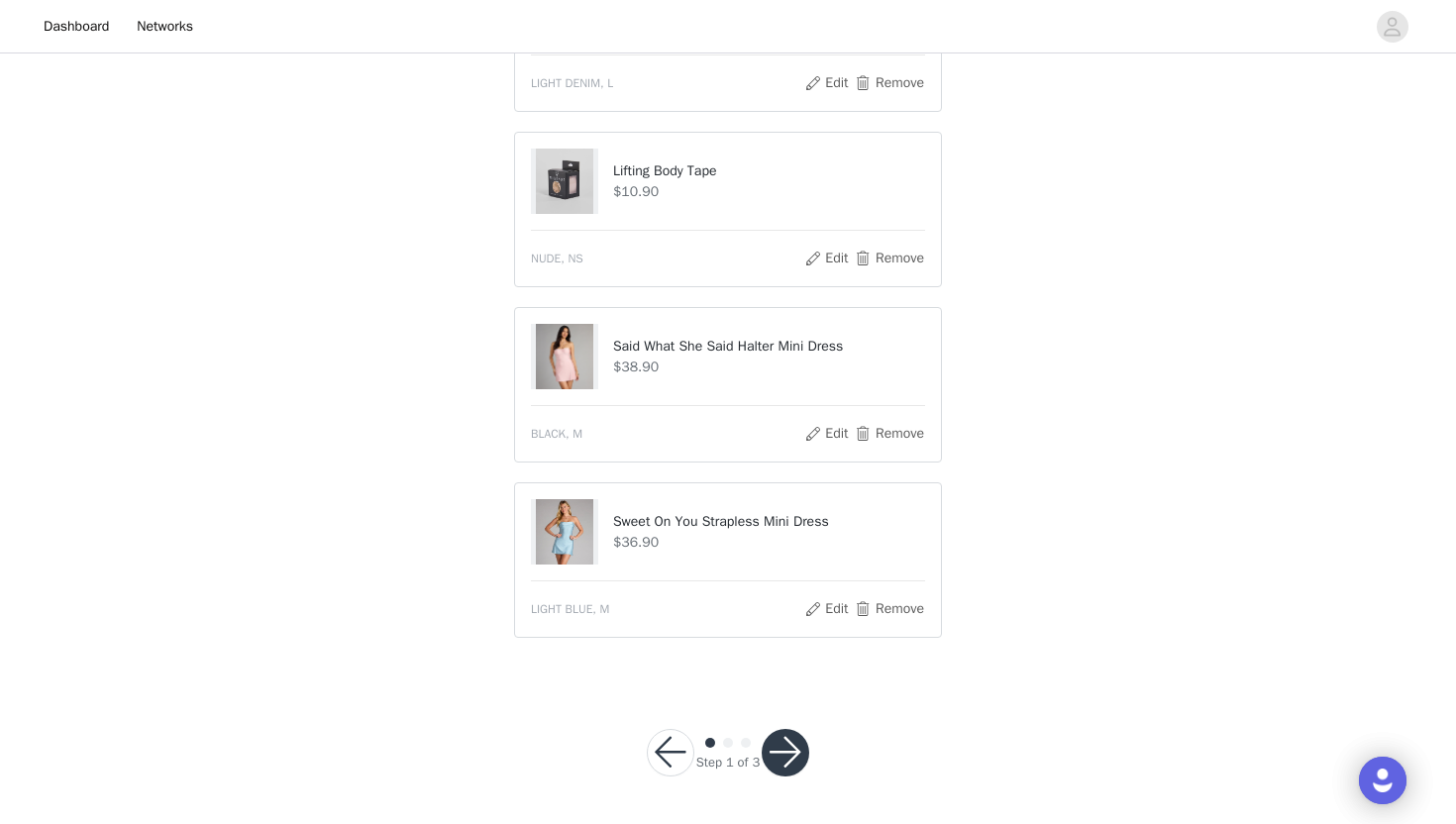 click at bounding box center (785, 753) 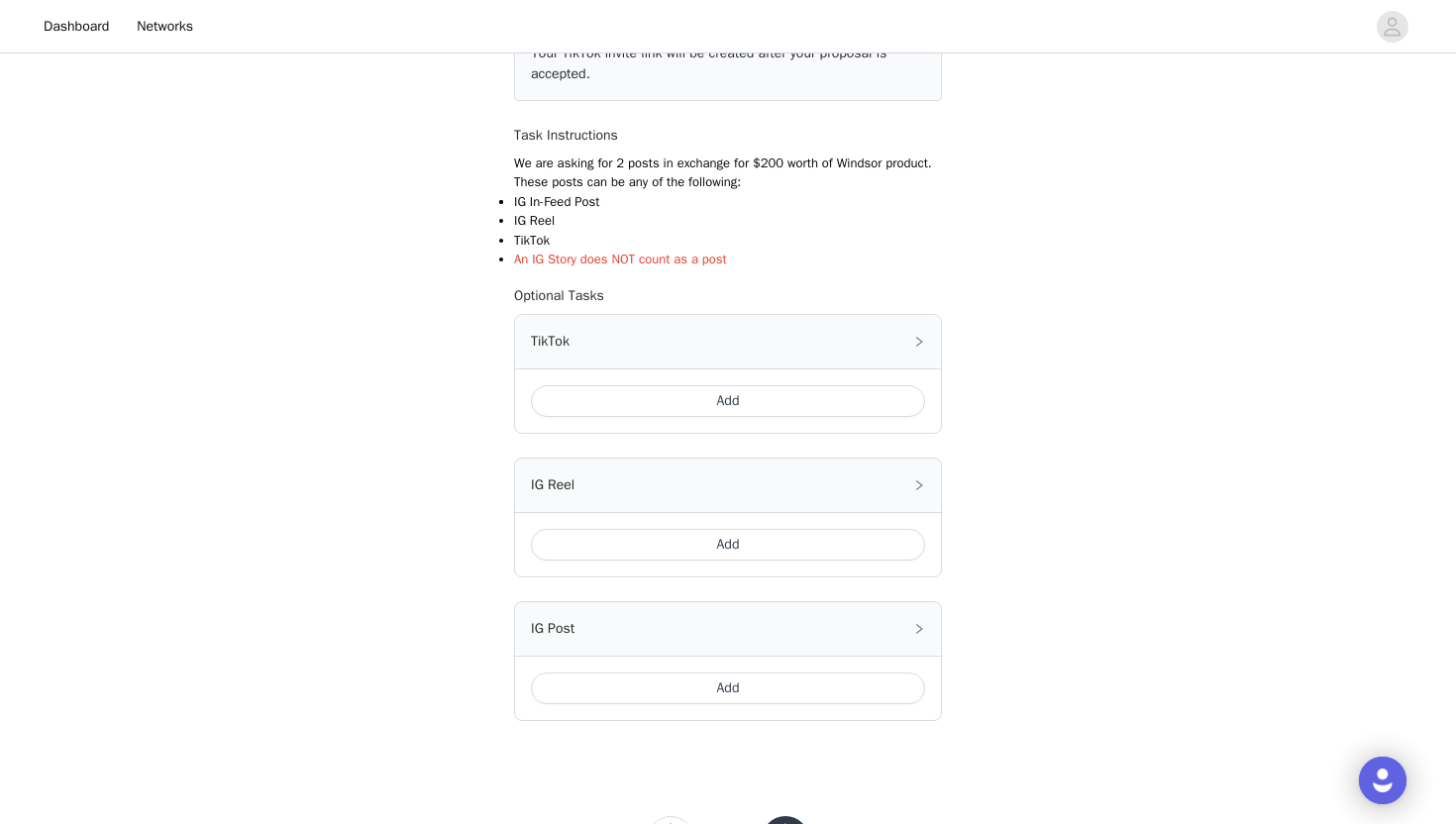 scroll, scrollTop: 372, scrollLeft: 0, axis: vertical 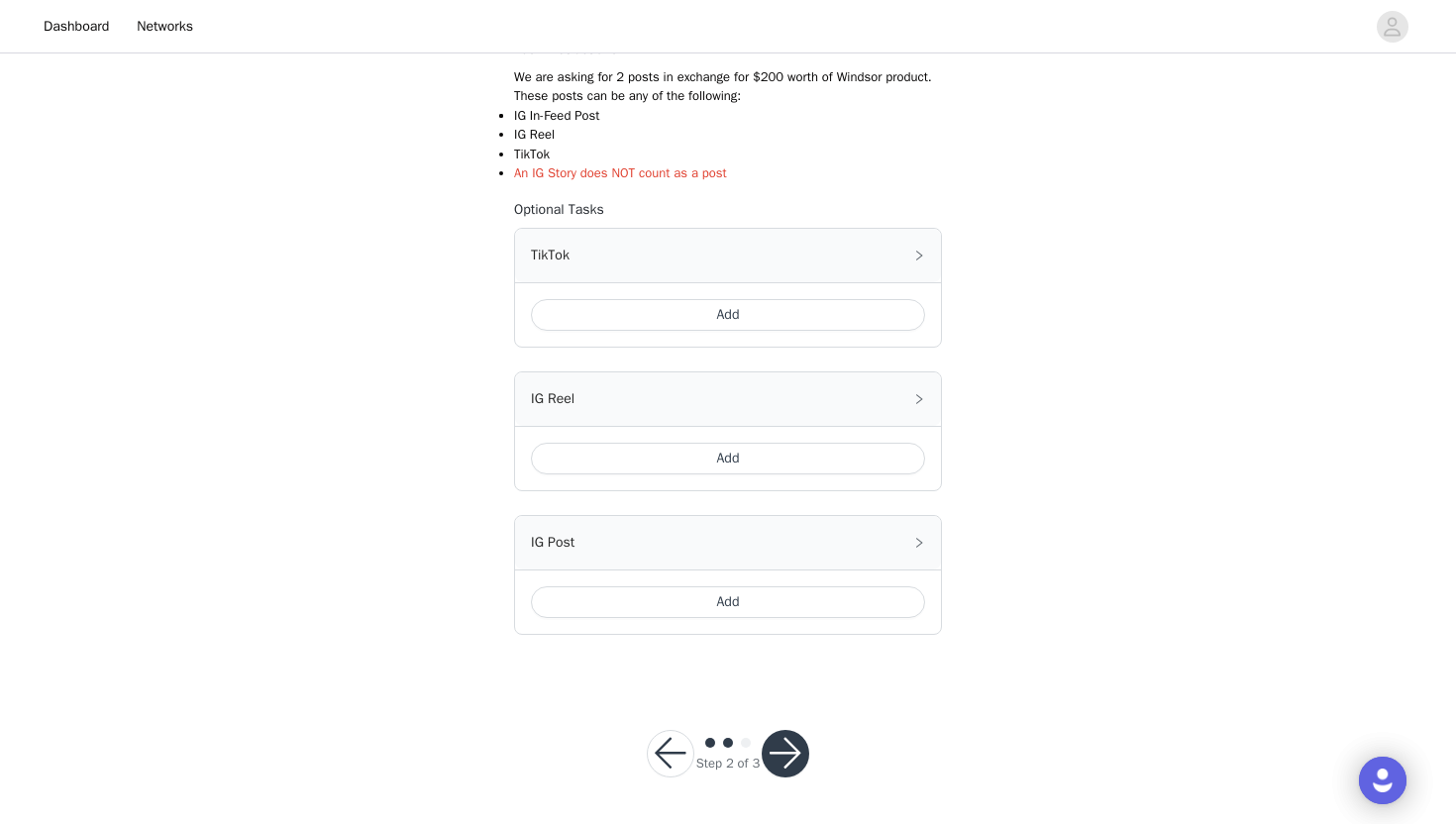 click at bounding box center [785, 754] 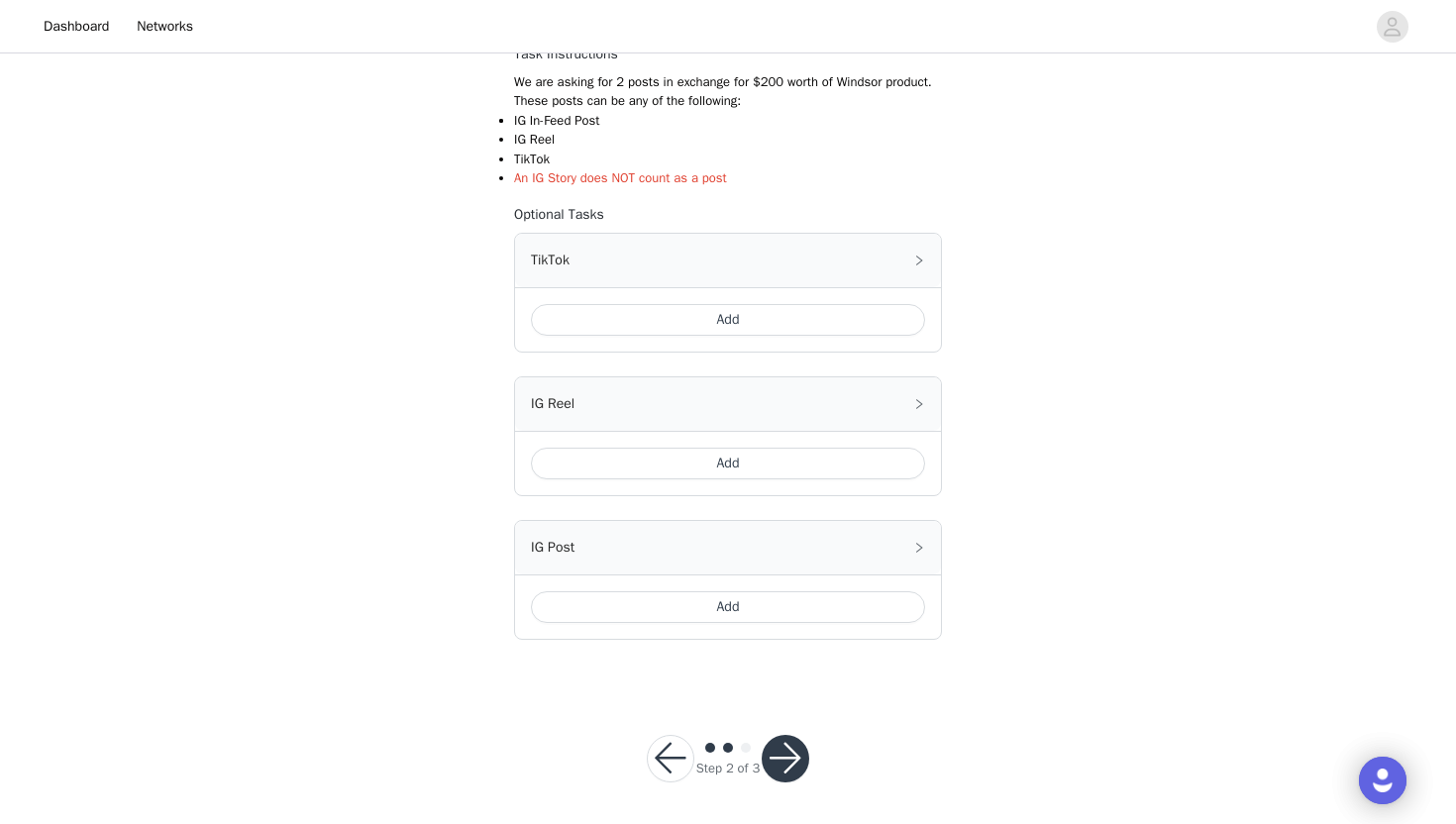 scroll, scrollTop: 369, scrollLeft: 0, axis: vertical 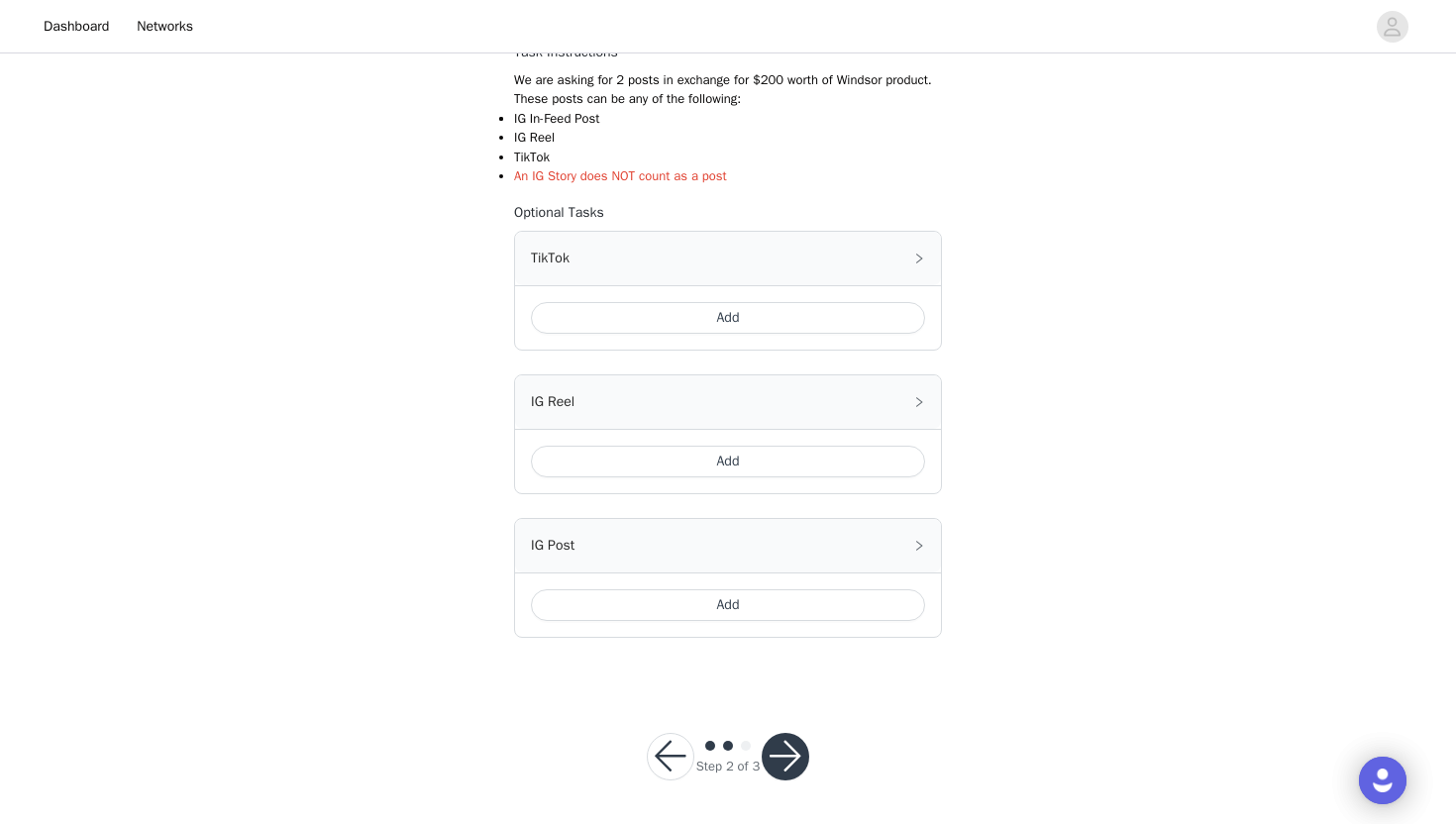 click at bounding box center [785, 757] 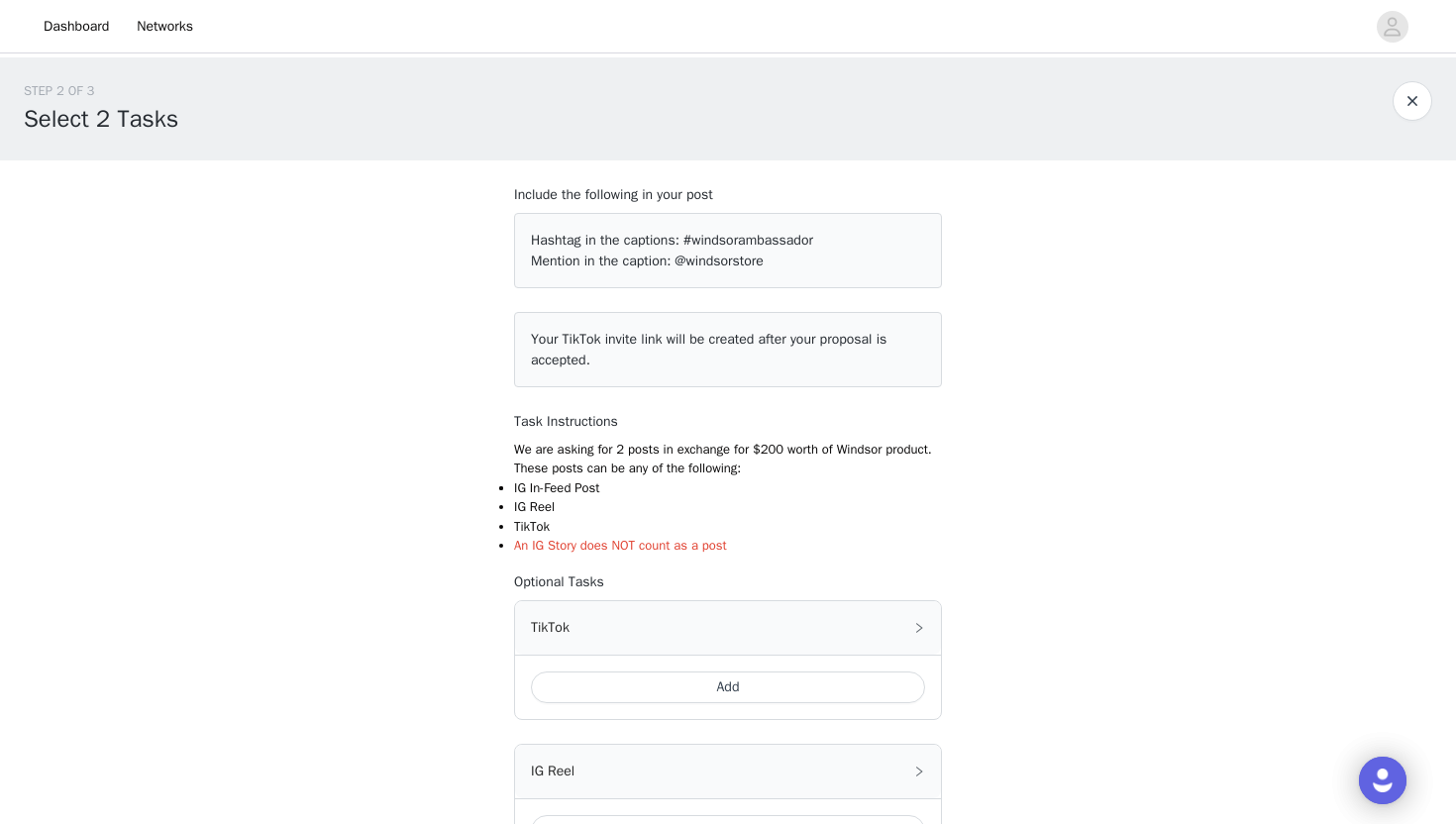 click on "Hashtag in the captions:    #windsorambassador    Mention in the caption:    @windsorstore" at bounding box center [728, 251] 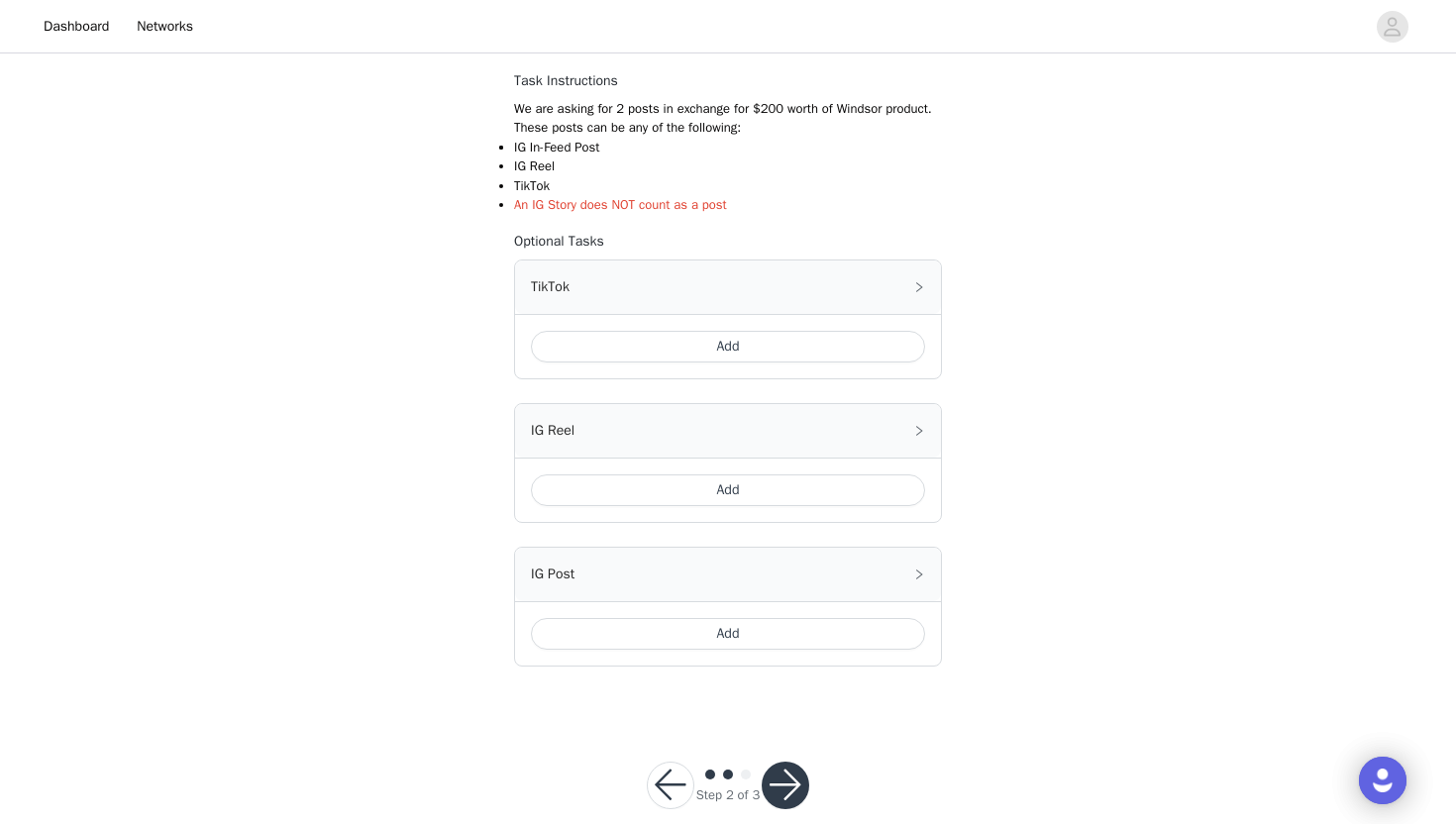 scroll, scrollTop: 372, scrollLeft: 0, axis: vertical 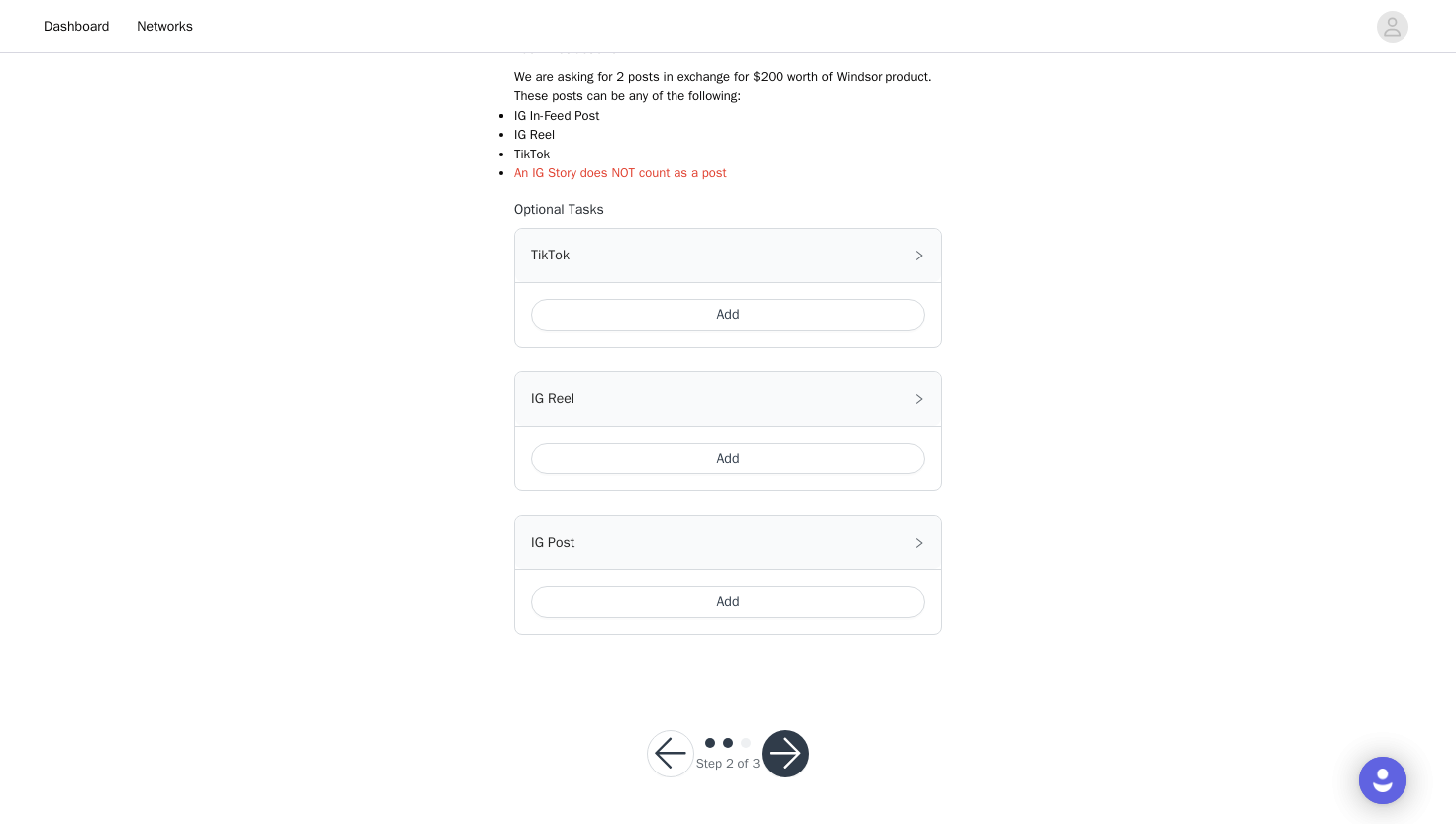 click at bounding box center [671, 754] 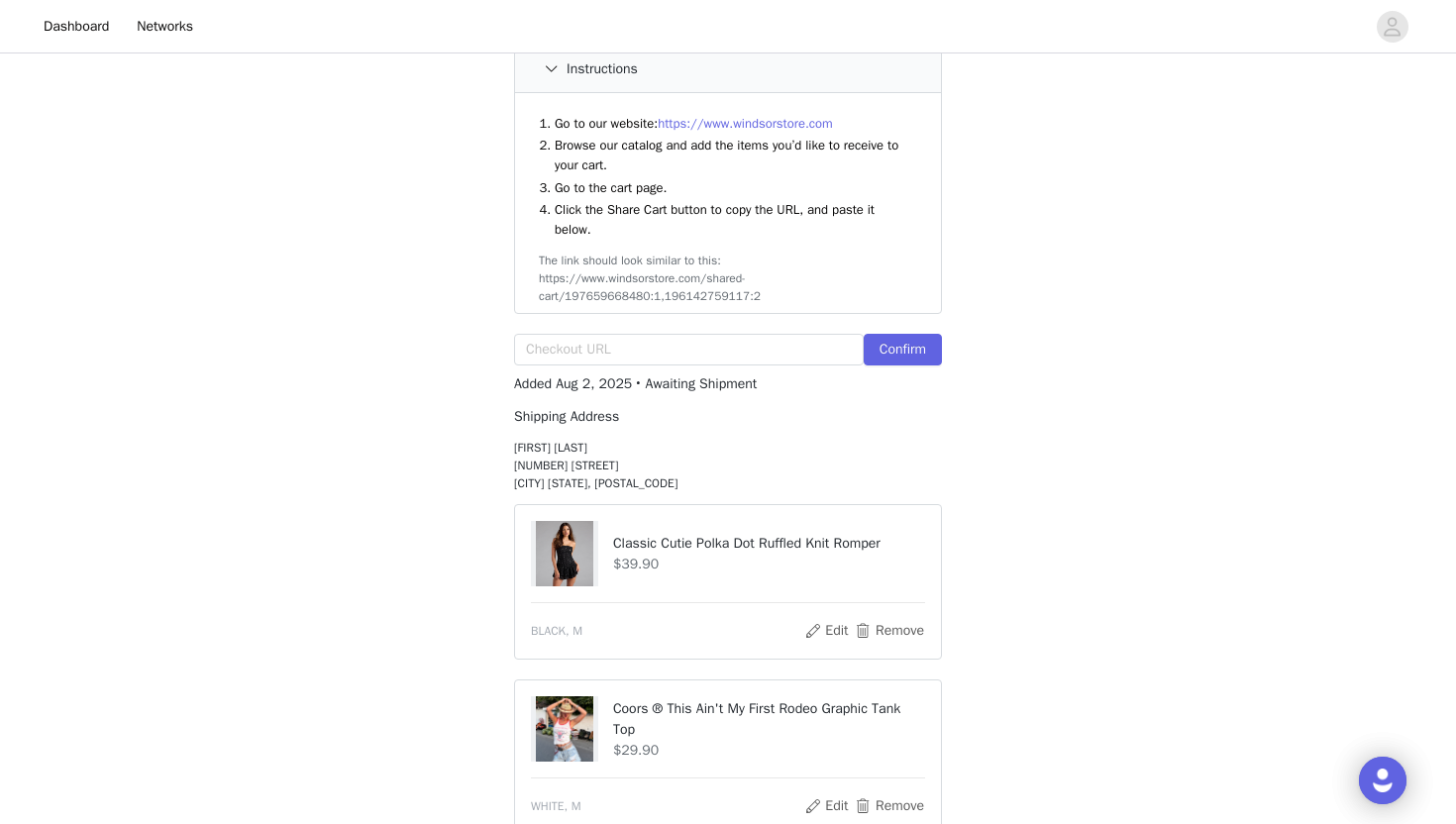 scroll, scrollTop: 248, scrollLeft: 0, axis: vertical 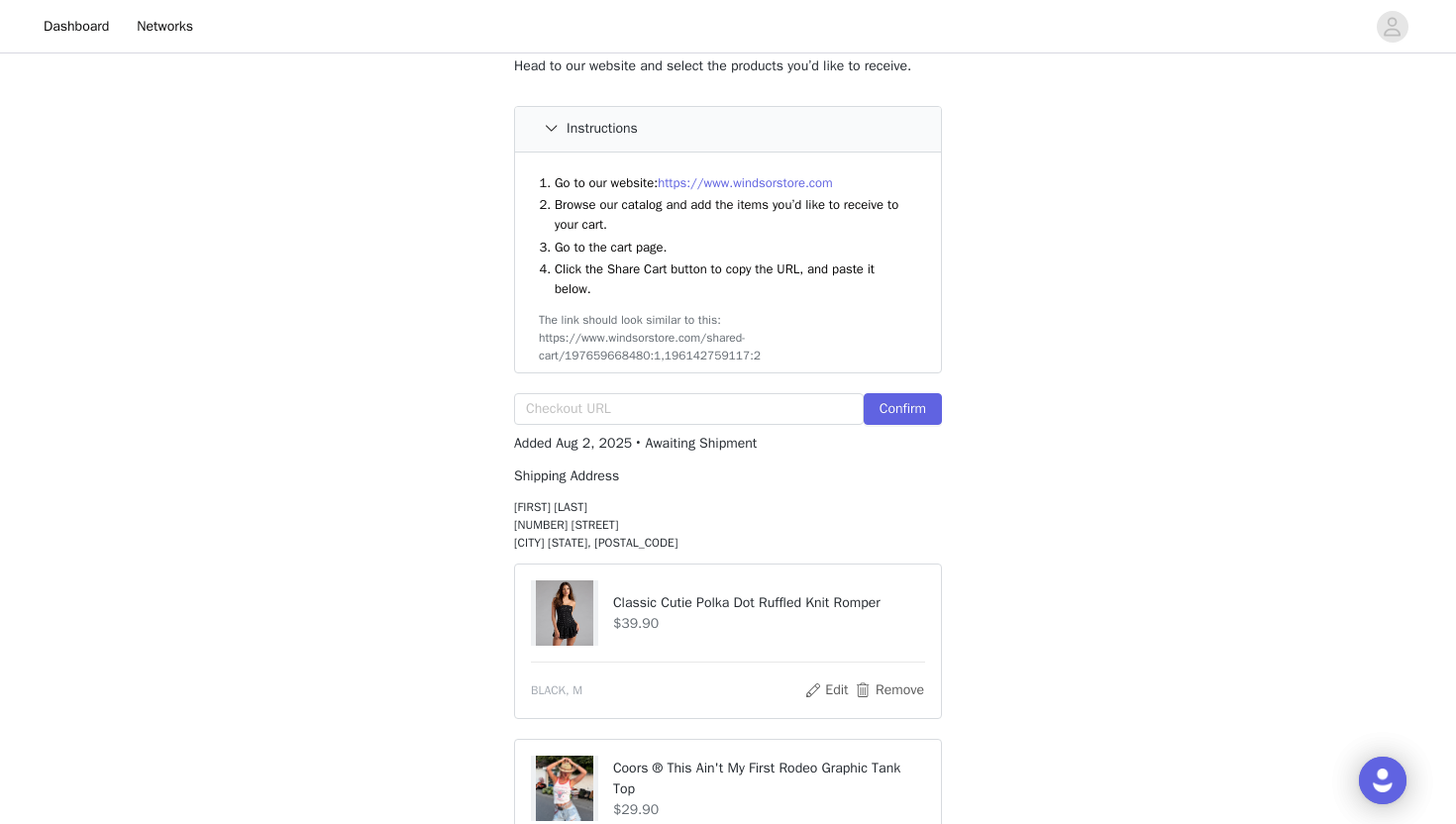 click on "Avery DiGirolamo
654 S Milledge Ave
Athens GA, 30605-1251" at bounding box center [728, 525] 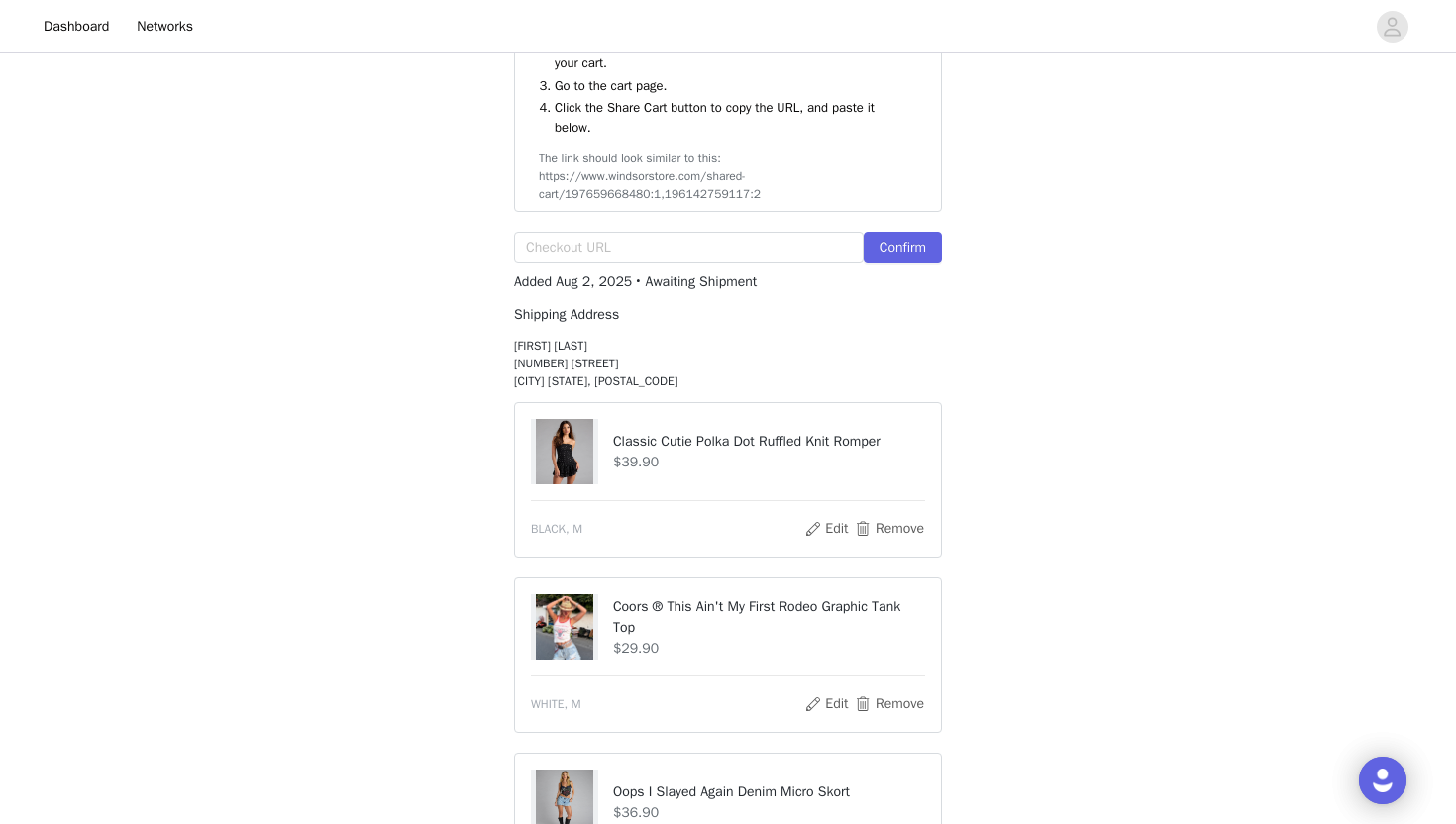 scroll, scrollTop: 484, scrollLeft: 0, axis: vertical 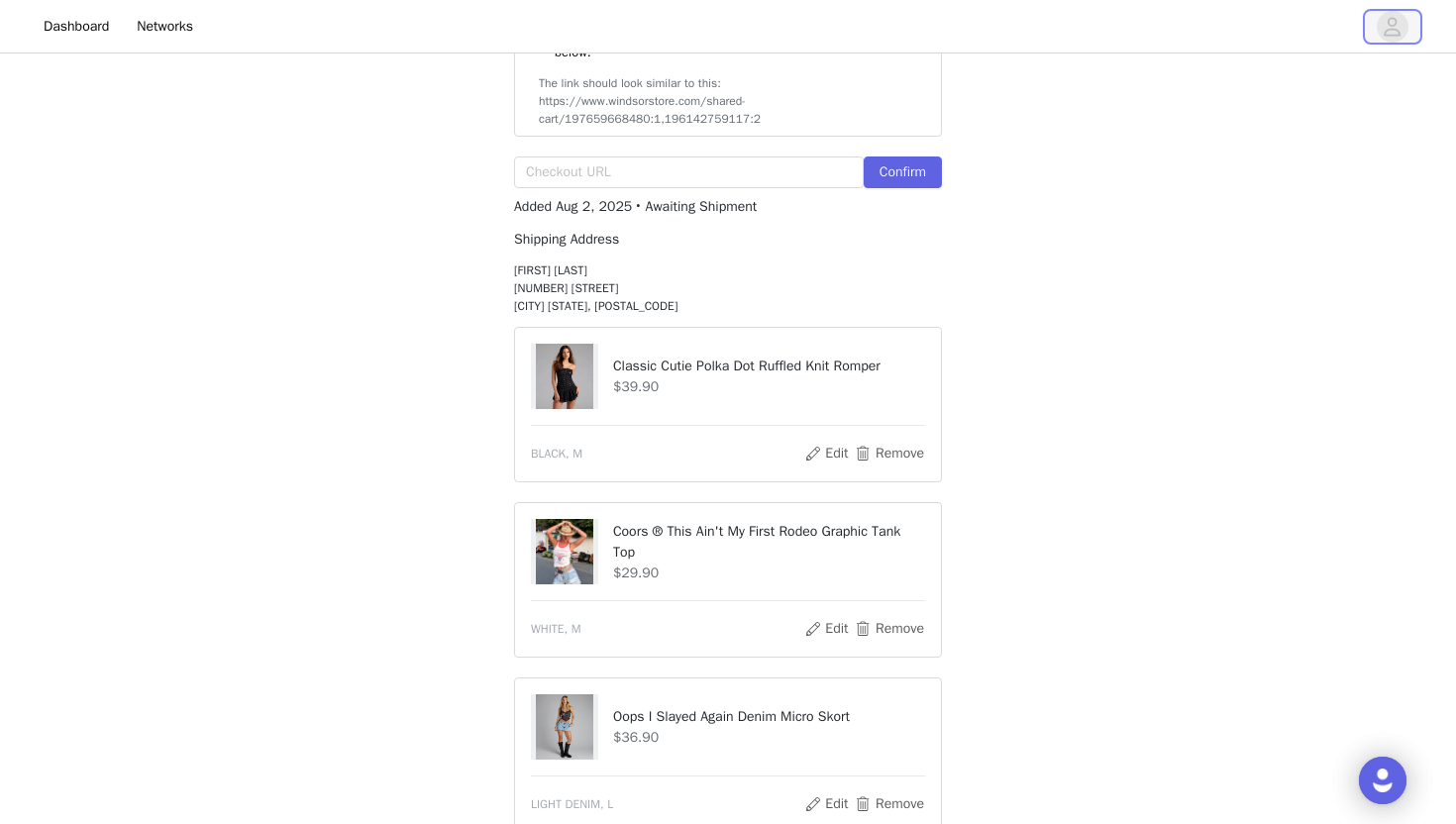 click 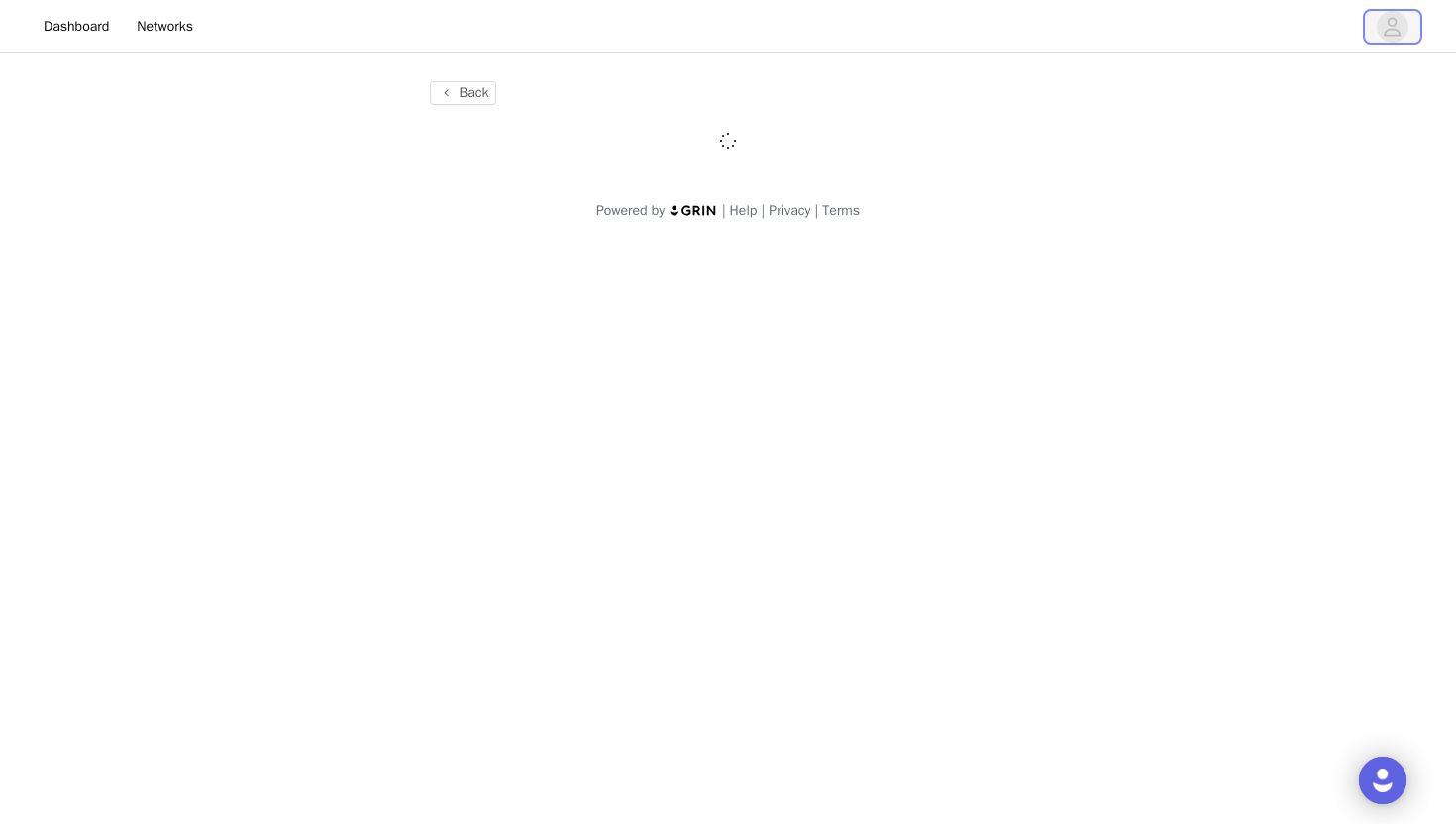 scroll, scrollTop: 0, scrollLeft: 0, axis: both 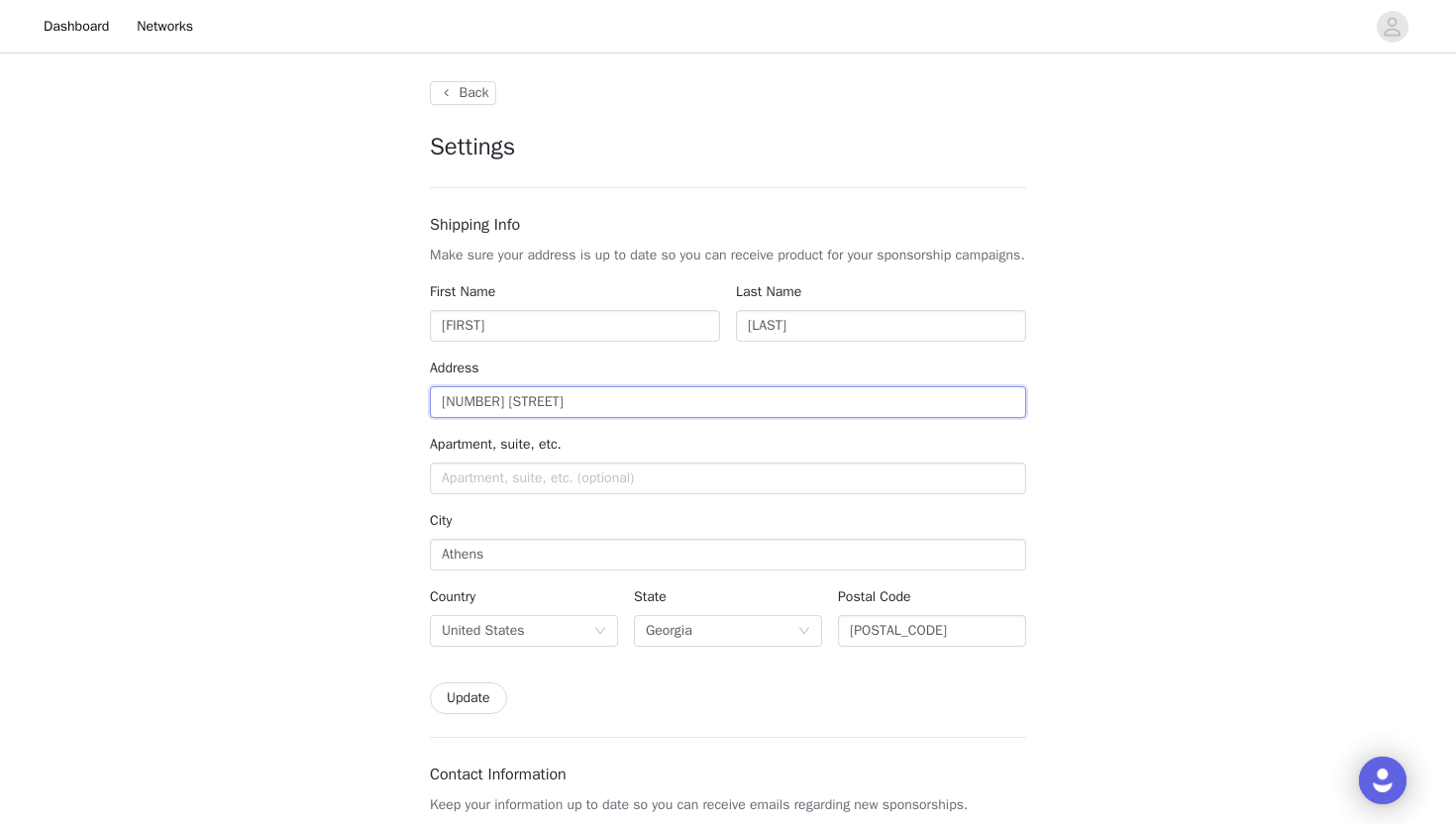 drag, startPoint x: 654, startPoint y: 436, endPoint x: 310, endPoint y: 418, distance: 344.47061 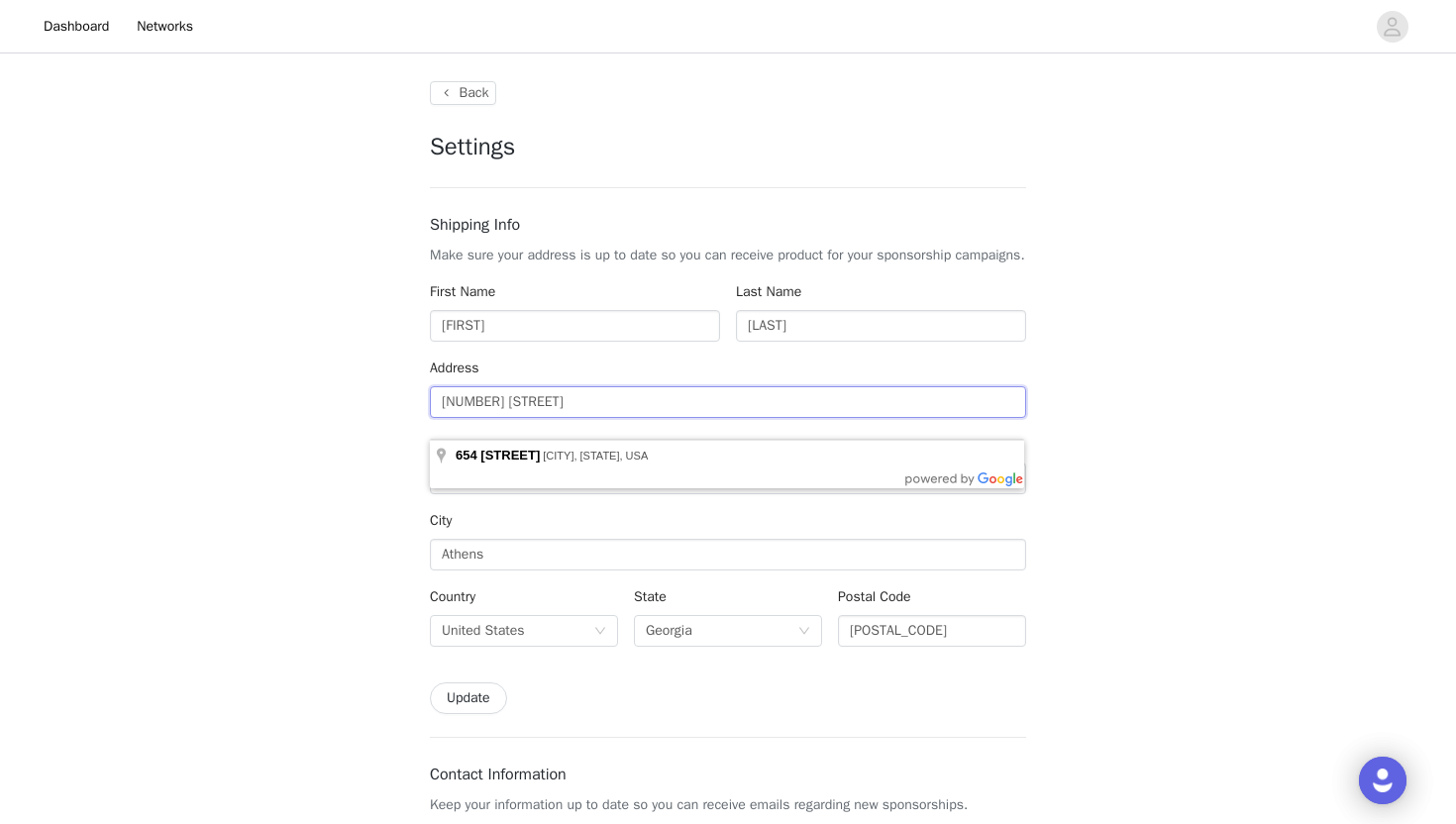 type on "1" 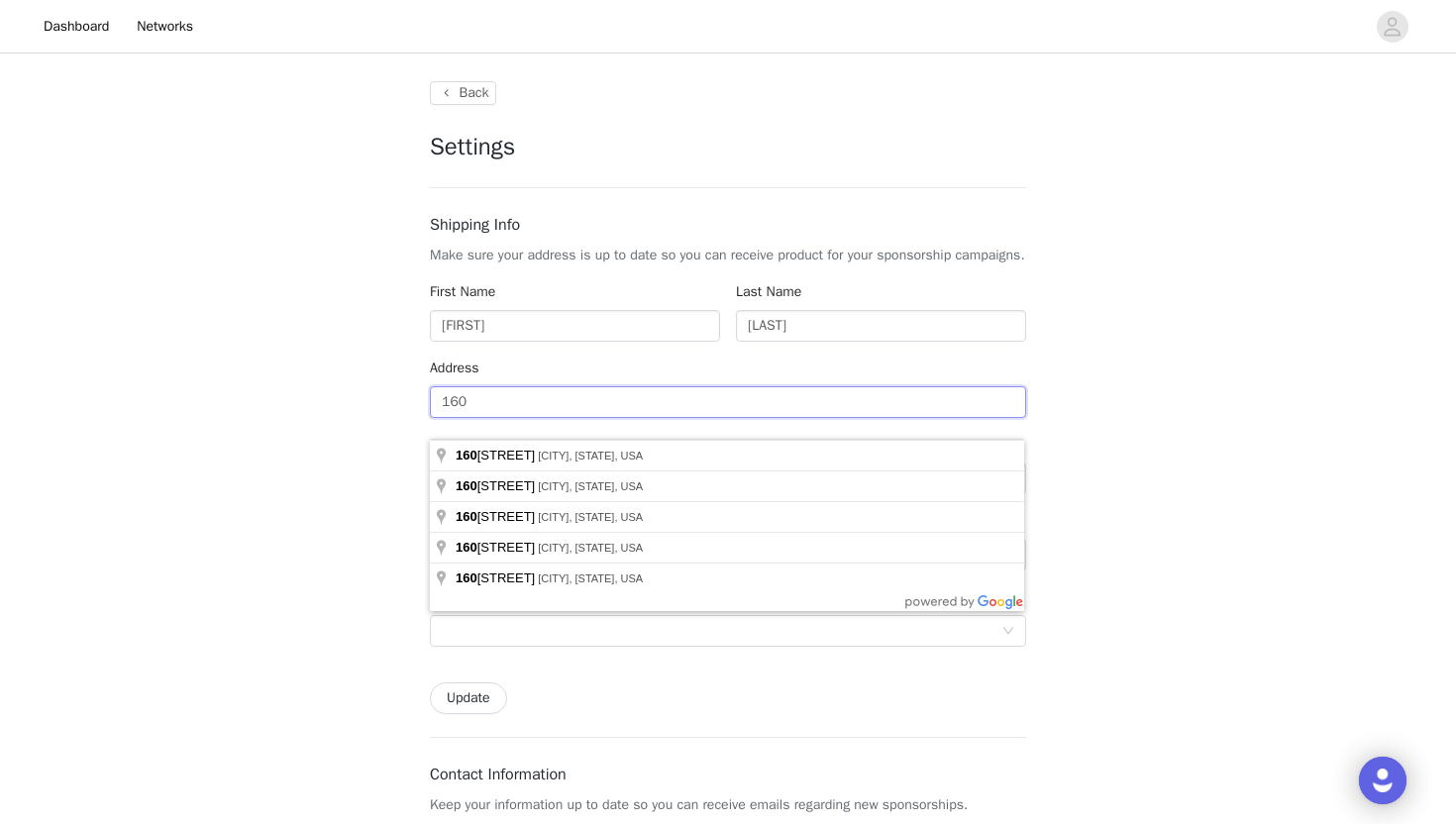 drag, startPoint x: 487, startPoint y: 425, endPoint x: 387, endPoint y: 420, distance: 100.12492 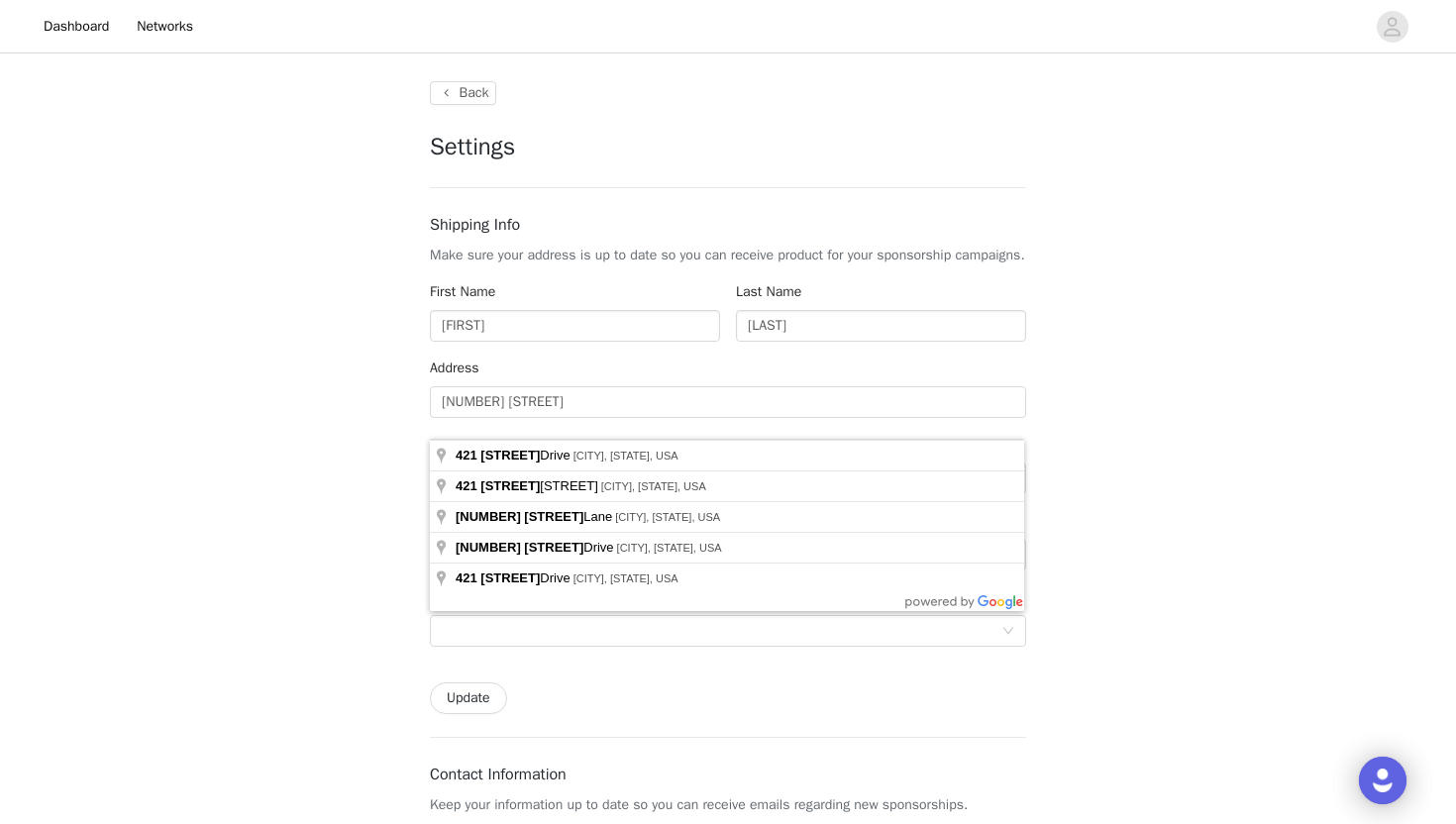 click on "Back   Settings           Shipping Info
Make sure your address is up to date so you can receive product for your sponsorship
campaigns.
First Name Avery   Last Name DiGirolamo   Address 421 sycamore   Apartment, suite, etc.   City   Country         Update     Contact Information
Keep your information up to date so you can receive emails regarding new sponsorships.
Email avery.digirolamo@gmail.com This email is used by all brands that you work with. Changing this email will change it for all brands.   Phone Number +1 (United States) +1 (United States) +1 (Canada) +44 (United Kingdom) +61 (Australia) +55 (Brazil) +52 (Mexico) +86 (China) +91 (India) +7 (Russia) +39 (Italy) +64 (New Zealand) +81 (Japan) +353 (Ireland) +93 (Afghanistan) +358 (Aland Islands) +355 (Albania) +213 (Algeria) +376 (Andorra) +244 (Angola) +1264 (Anguilla) +1268 (Antigua And Barbuda) +54 (Argentina) +374 (Armenia)" at bounding box center [728, 952] 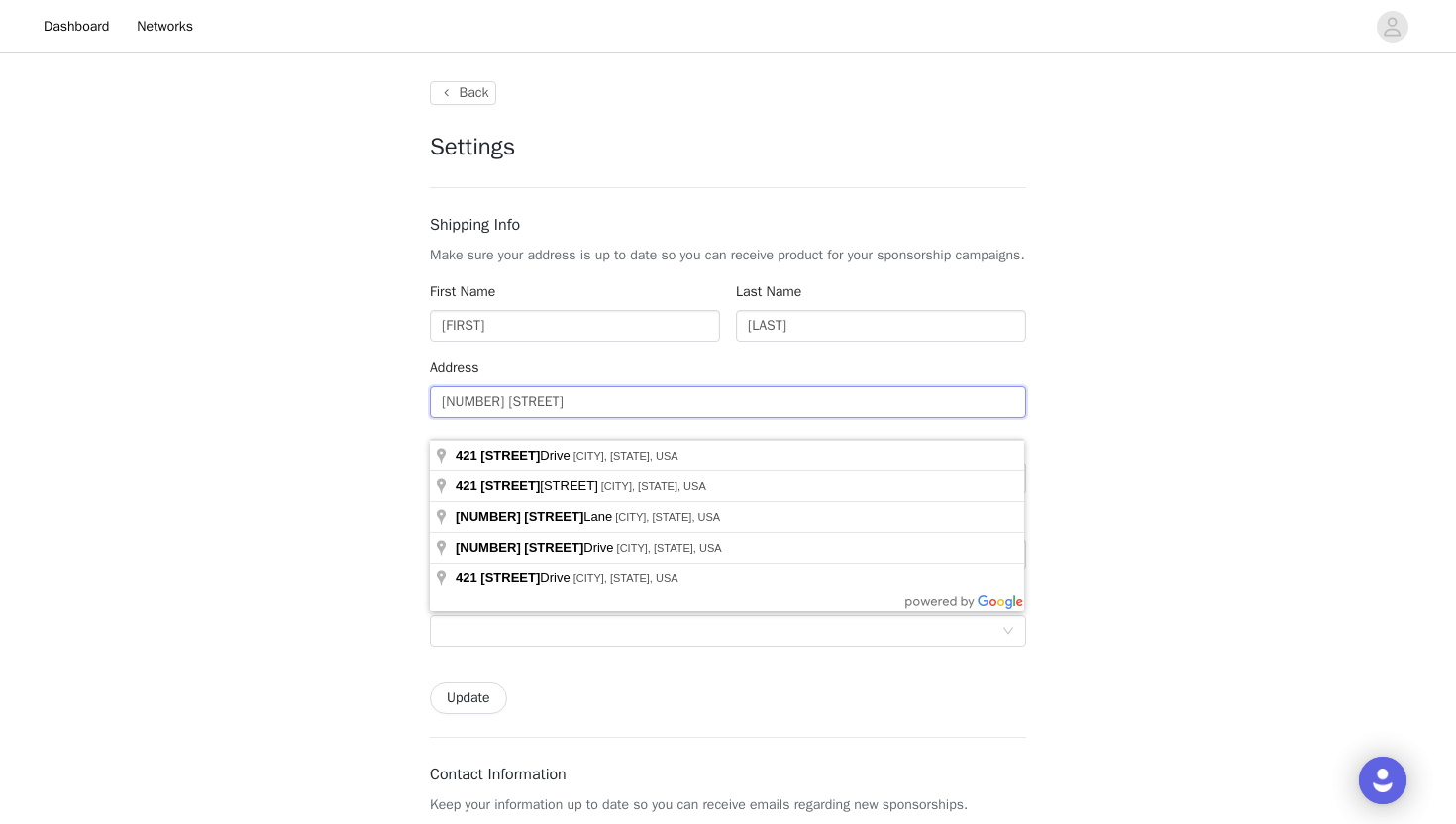 click on "421 sycamore" at bounding box center (728, 402) 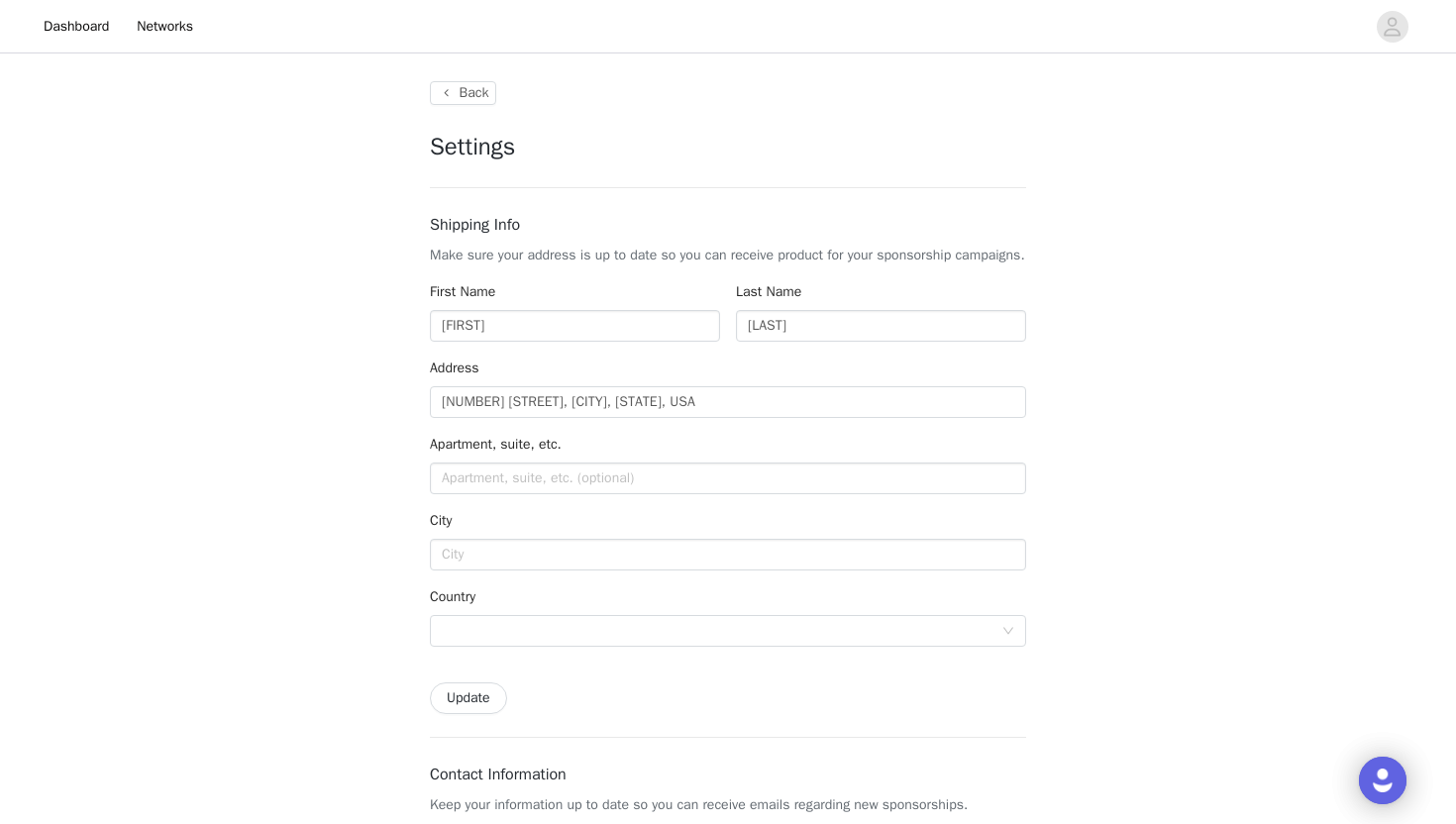 type on "421 Sycamore Trail" 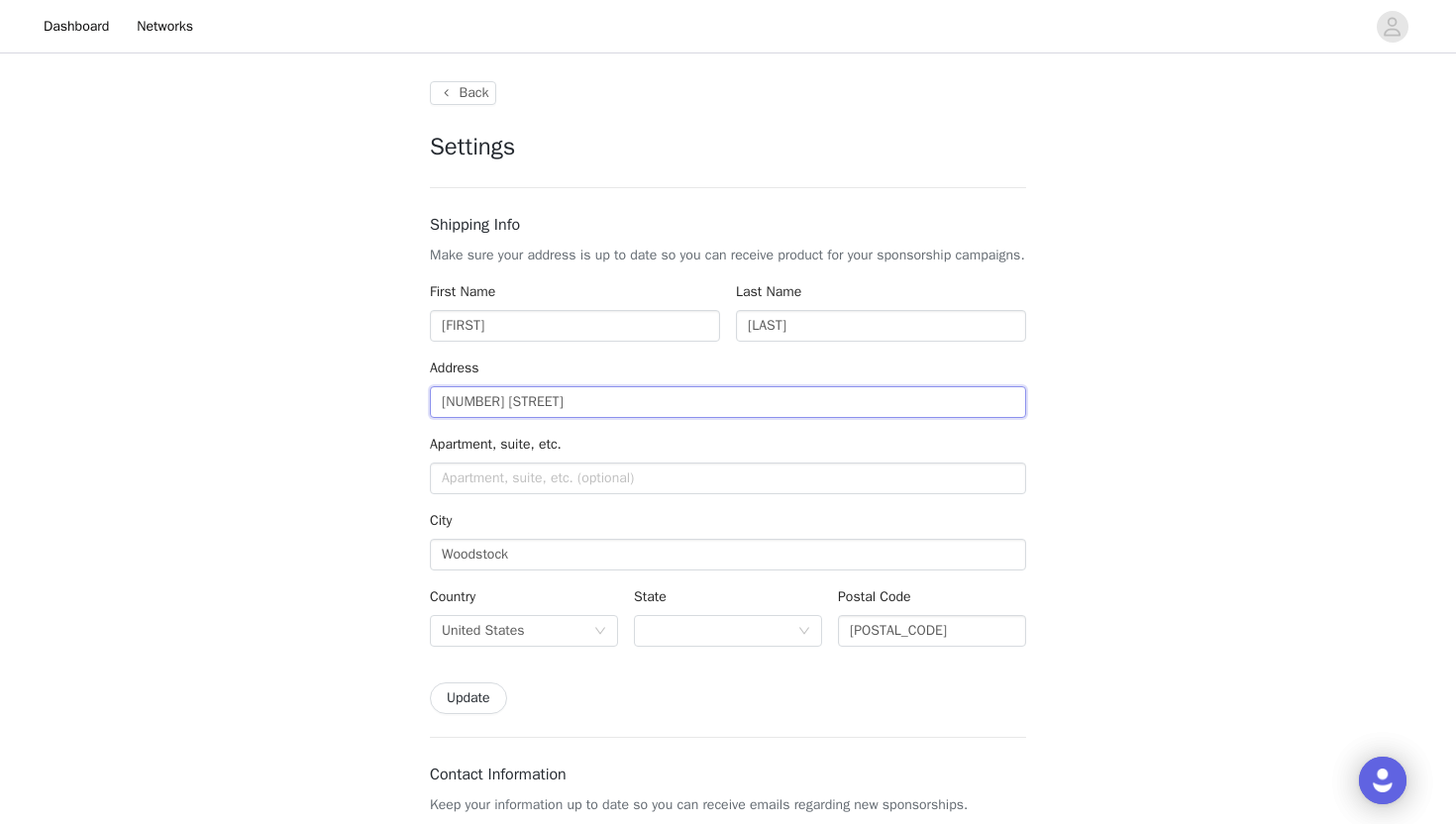 click on "421 Sycamore Trail" at bounding box center [728, 402] 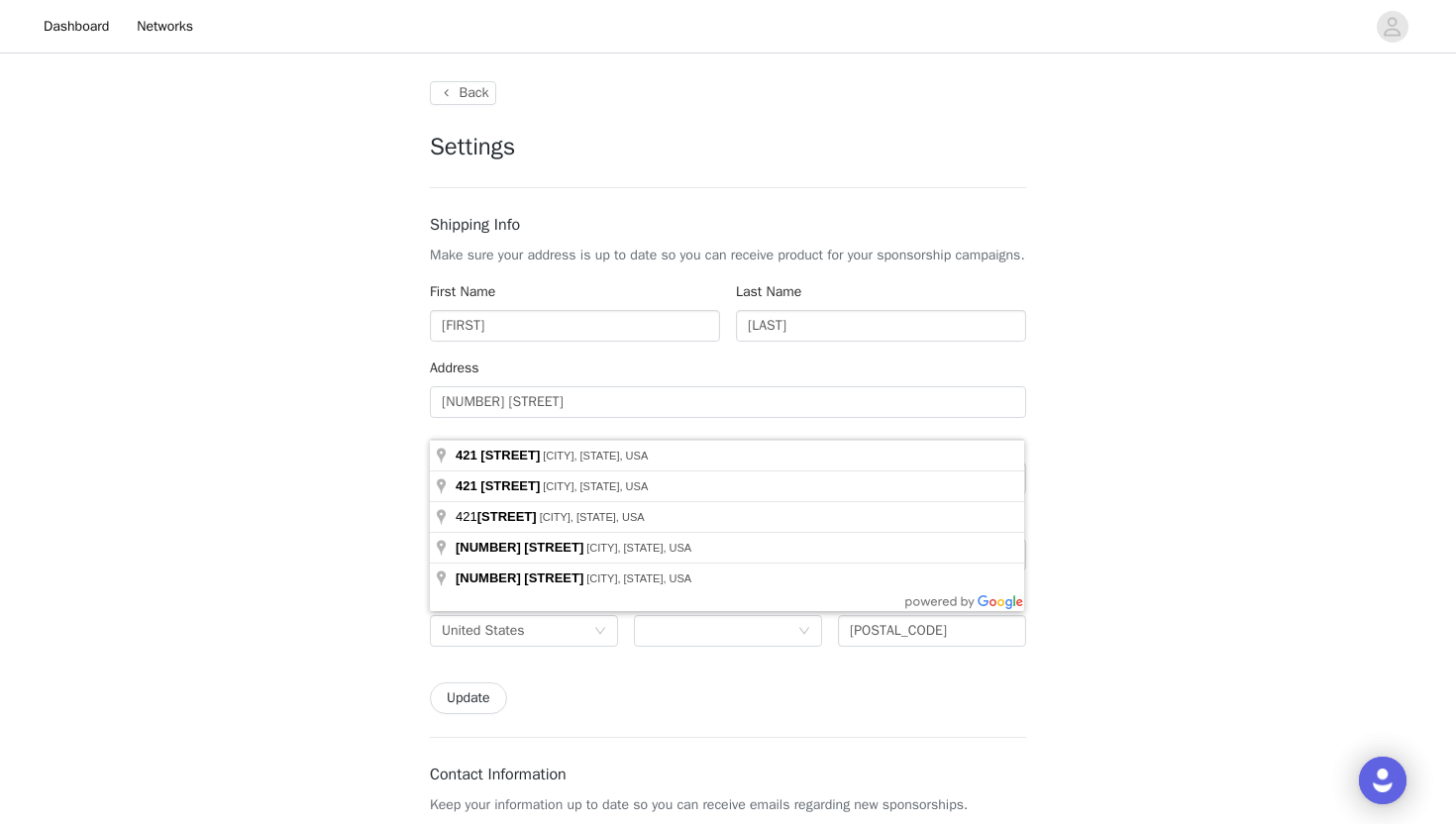 click on "Settings           Shipping Info
Make sure your address is up to date so you can receive product for your sponsorship
campaigns.
First Name Avery   Last Name DiGirolamo   Address 421 Sycamore Trail   Apartment, suite, etc.   City Woodstock   Country
United States
State     Postal Code 30189-7425   Update     Contact Information
Keep your information up to date so you can receive emails regarding new sponsorships.
Email avery.digirolamo@gmail.com This email is used by all brands that you work with. Changing this email will change it for all brands.   Phone Number +1 (United States) +1 (United States) +1 (Canada) +44 (United Kingdom) +61 (Australia) +55 (Brazil) +52 (Mexico) +86 (China) +91 (India) +7 (Russia) +39 (Italy) +64 (New Zealand) +81 (Japan) +353 (Ireland) +93 (Afghanistan) +358 (Aland Islands) +355 (Albania) +213 (Algeria)" at bounding box center (728, 942) 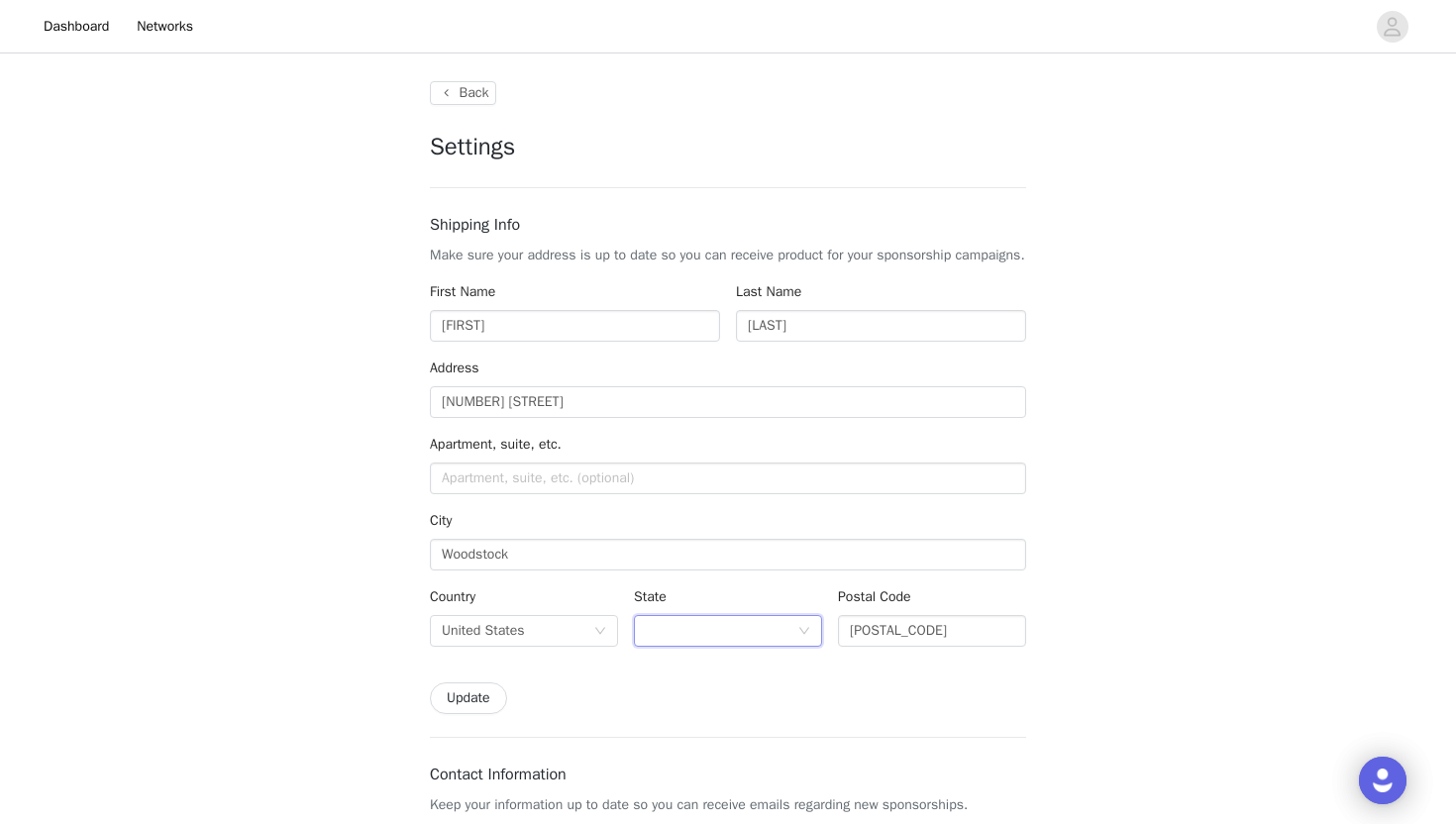 click at bounding box center (721, 631) 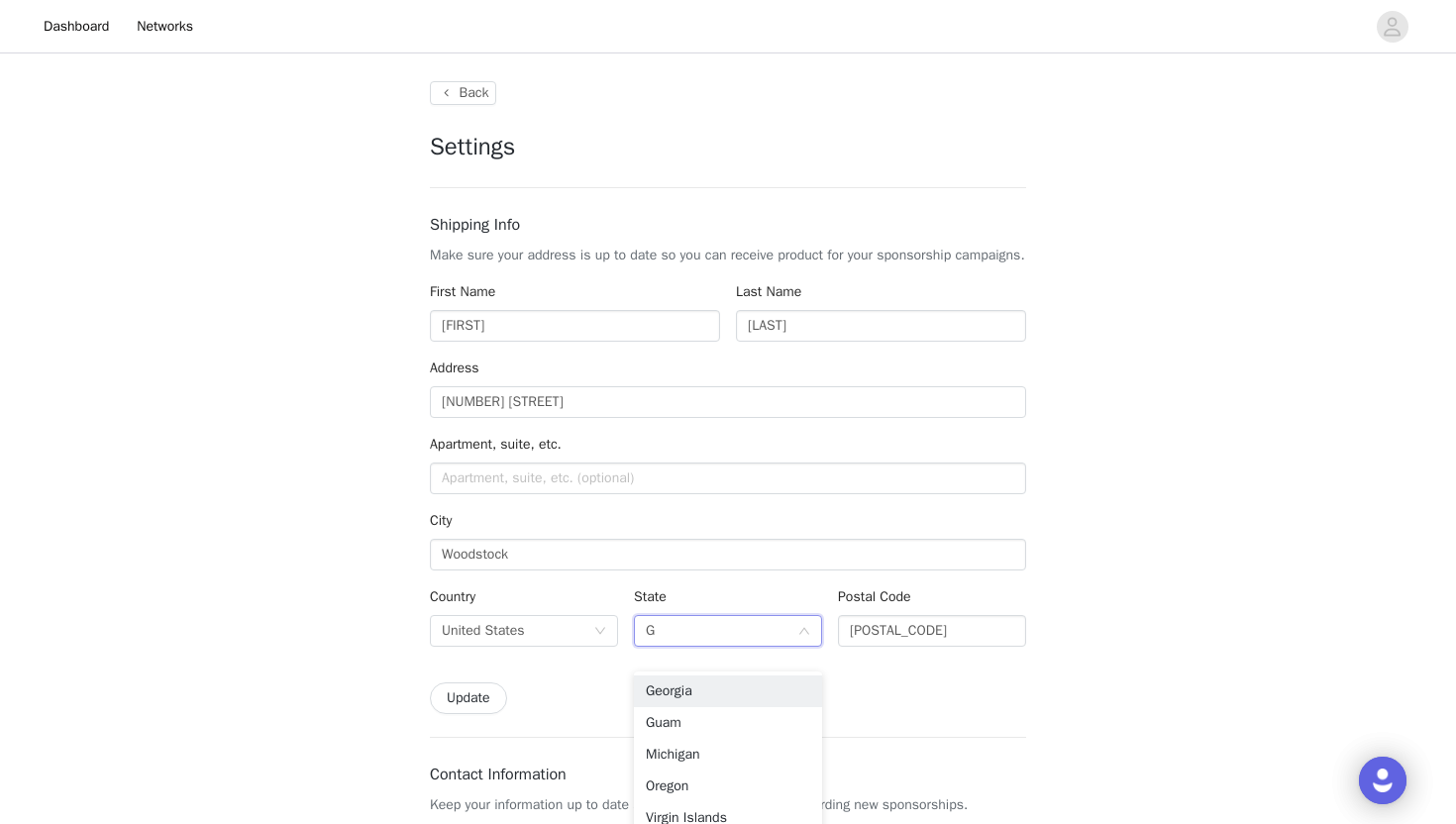 type on "Ge" 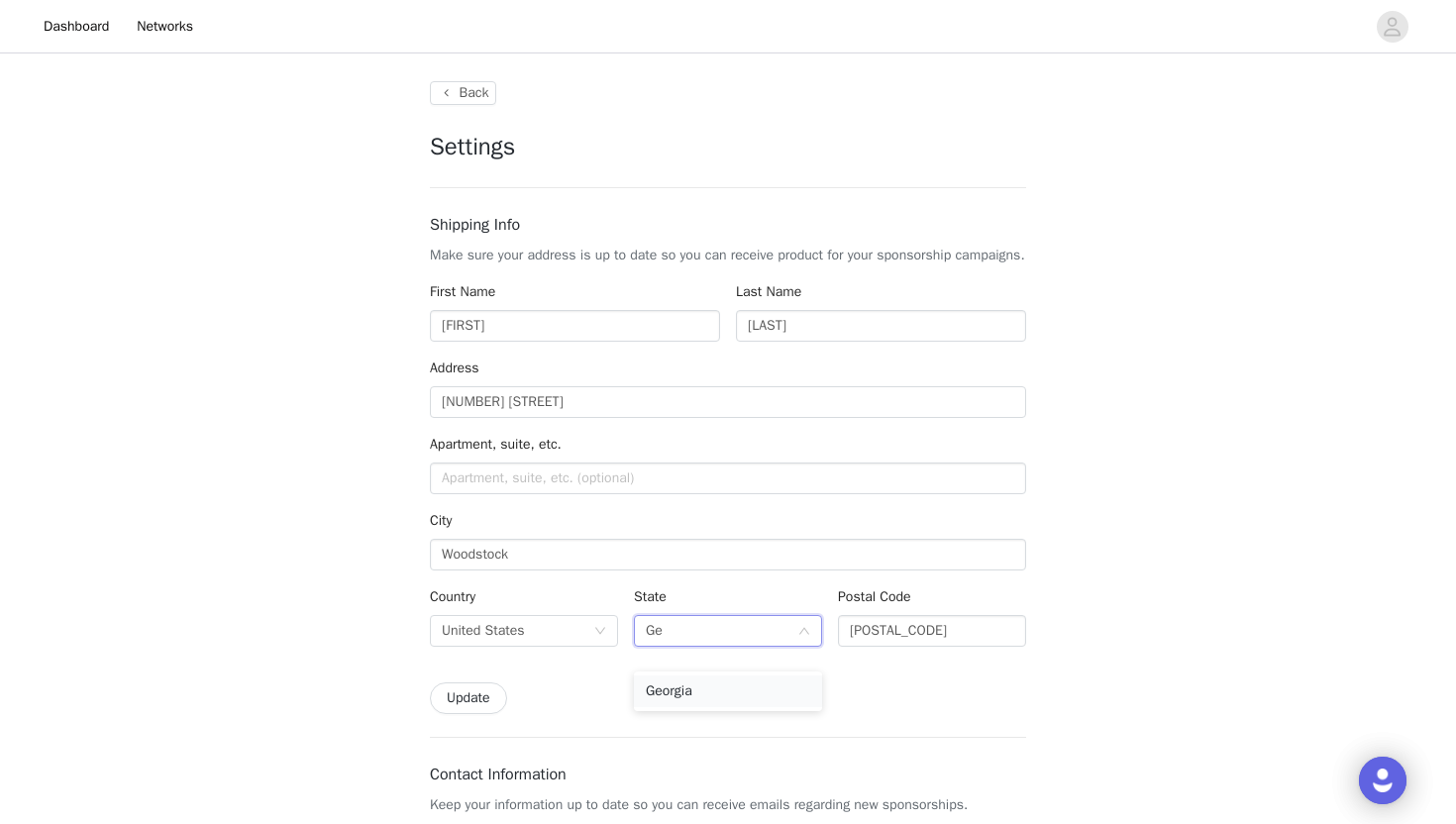click on "Georgia" at bounding box center [728, 691] 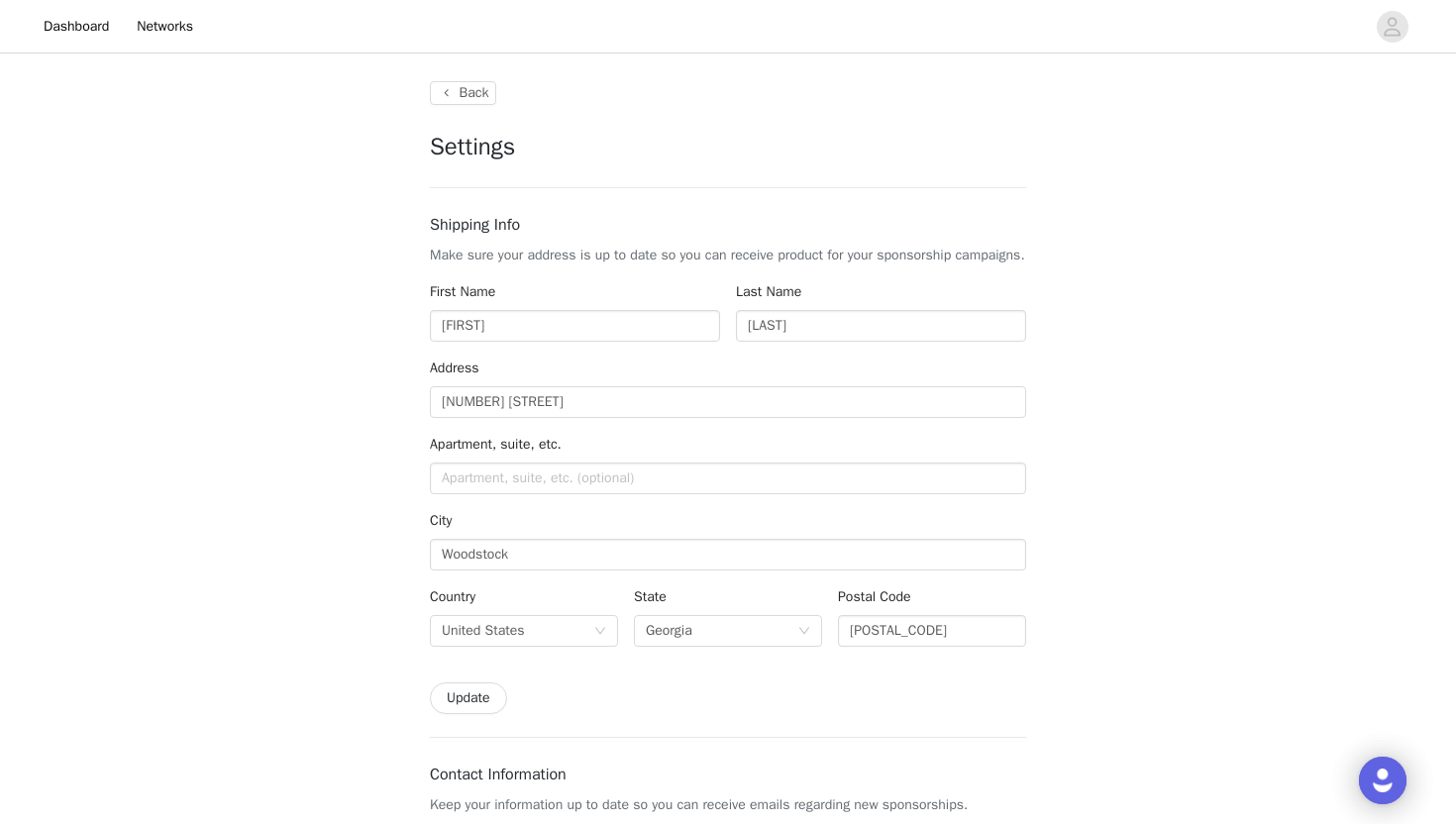 click on "Update" at bounding box center [468, 698] 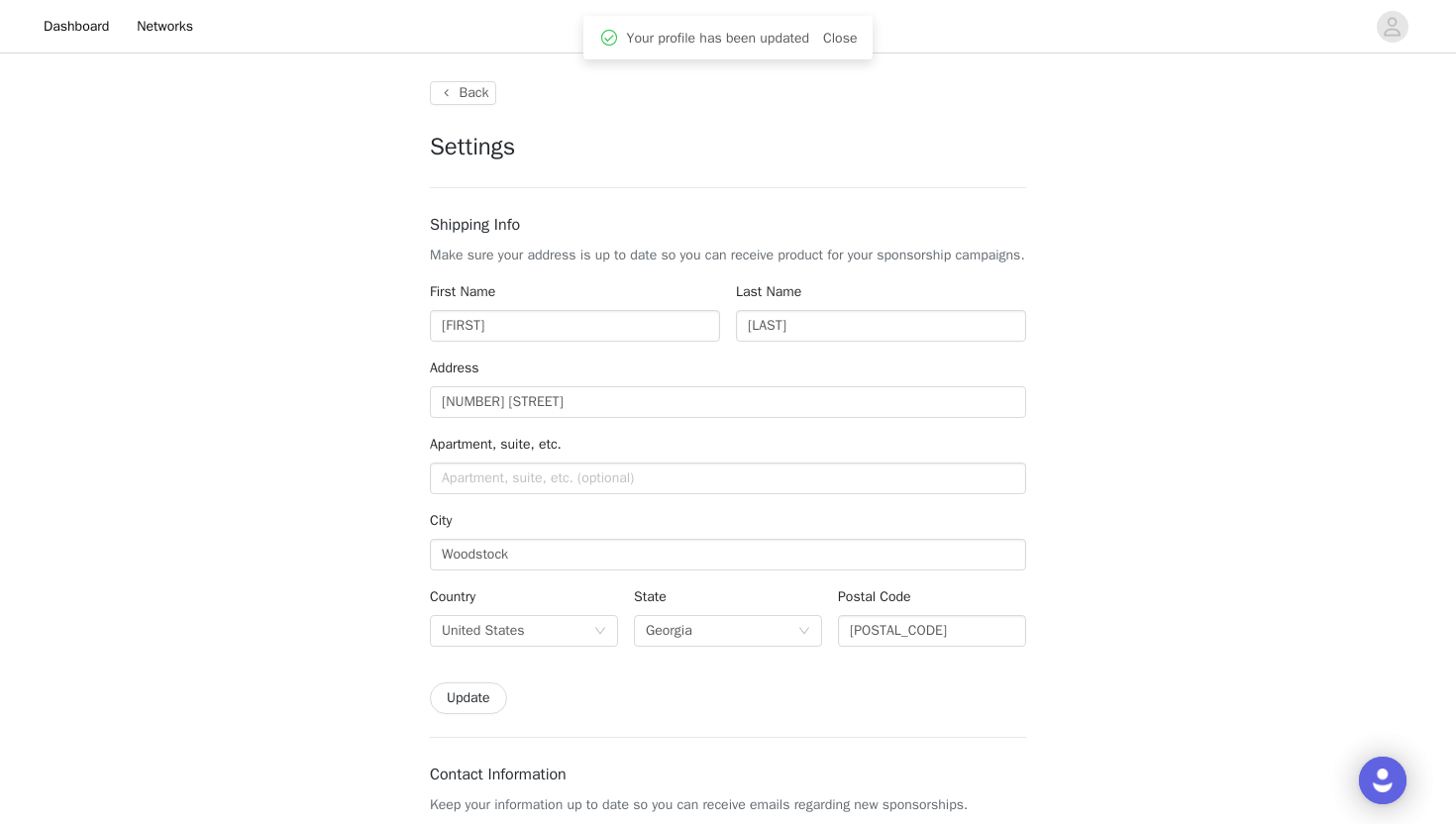 click on "Back   Settings           Shipping Info
Make sure your address is up to date so you can receive product for your sponsorship
campaigns.
First Name Avery   Last Name DiGirolamo   Address 421 Sycamore Trail   Apartment, suite, etc.   City Woodstock   Country
United States
State
Georgia
Postal Code 30189-7425   Update     Contact Information
Keep your information up to date so you can receive emails regarding new sponsorships.
Email avery.digirolamo@gmail.com This email is used by all brands that you work with. Changing this email will change it for all brands.   Phone Number +1 (United States) +1 (United States) +1 (Canada) +44 (United Kingdom) +61 (Australia) +55 (Brazil) +52 (Mexico) +86 (China) +91 (India) +7 (Russia) +39 (Italy) +64 (New Zealand) +81 (Japan) +353 (Ireland) +297 (Aruba)" at bounding box center [728, 918] 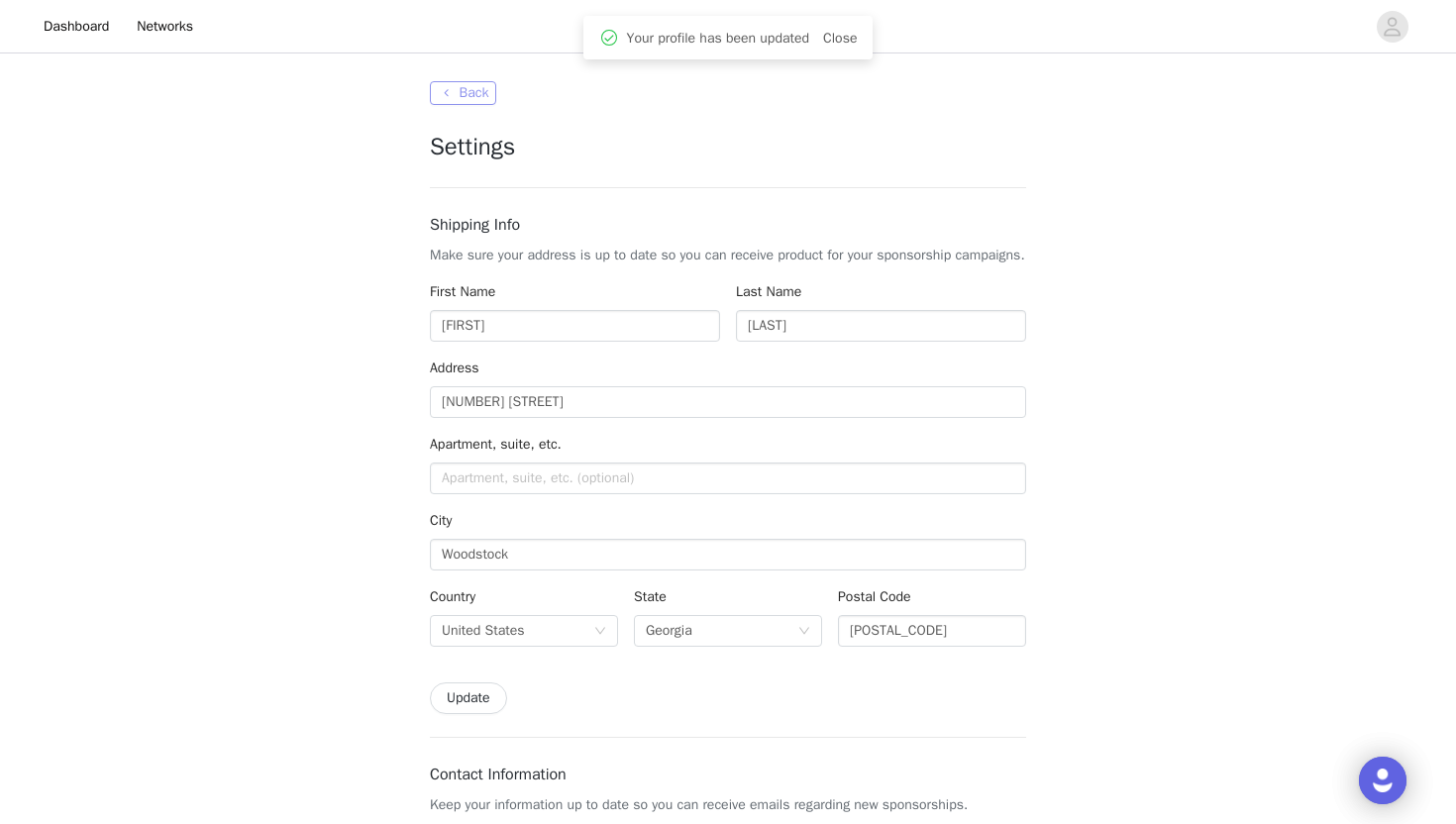 click on "Back" at bounding box center [463, 93] 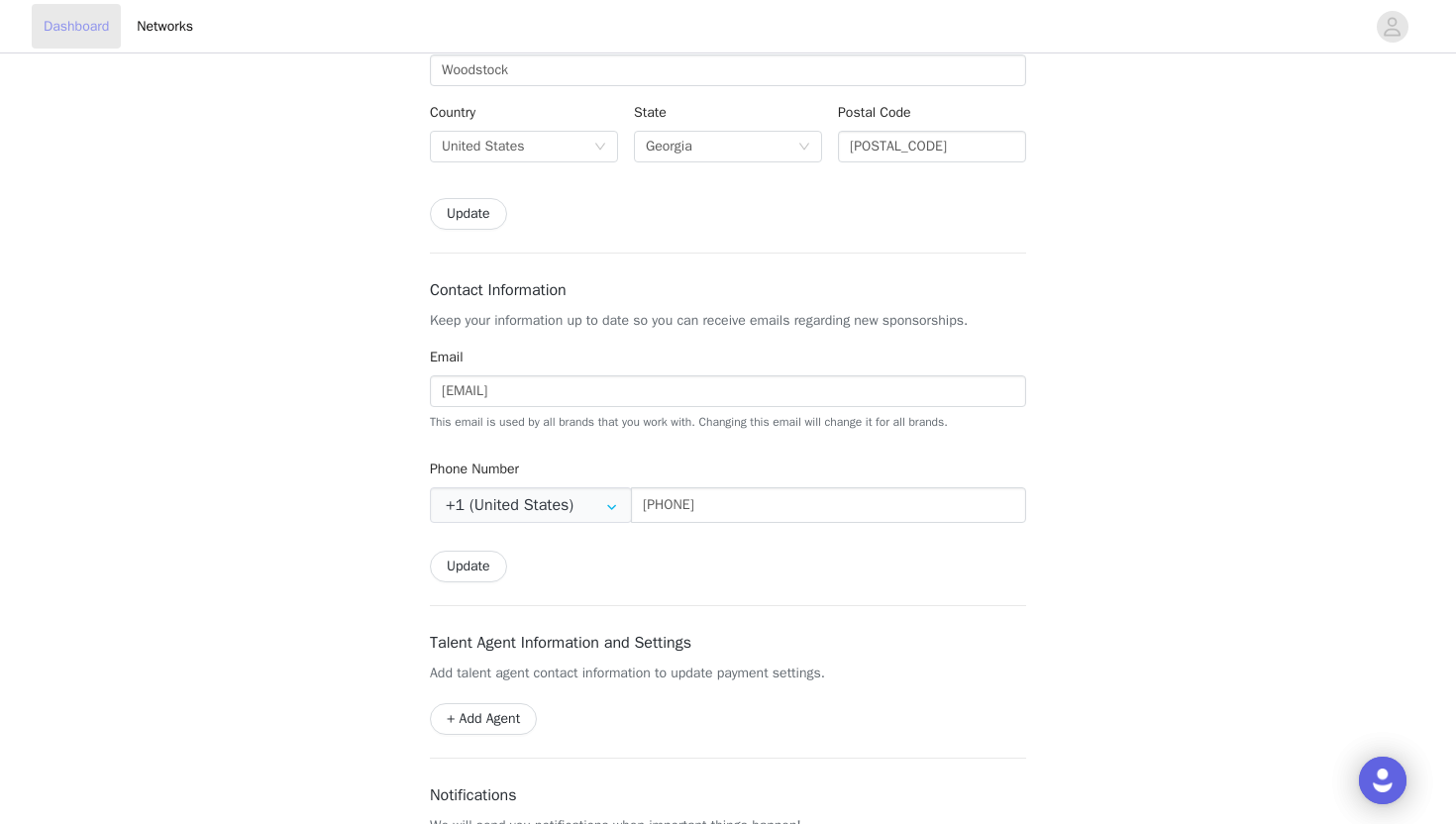click on "Dashboard" at bounding box center [76, 26] 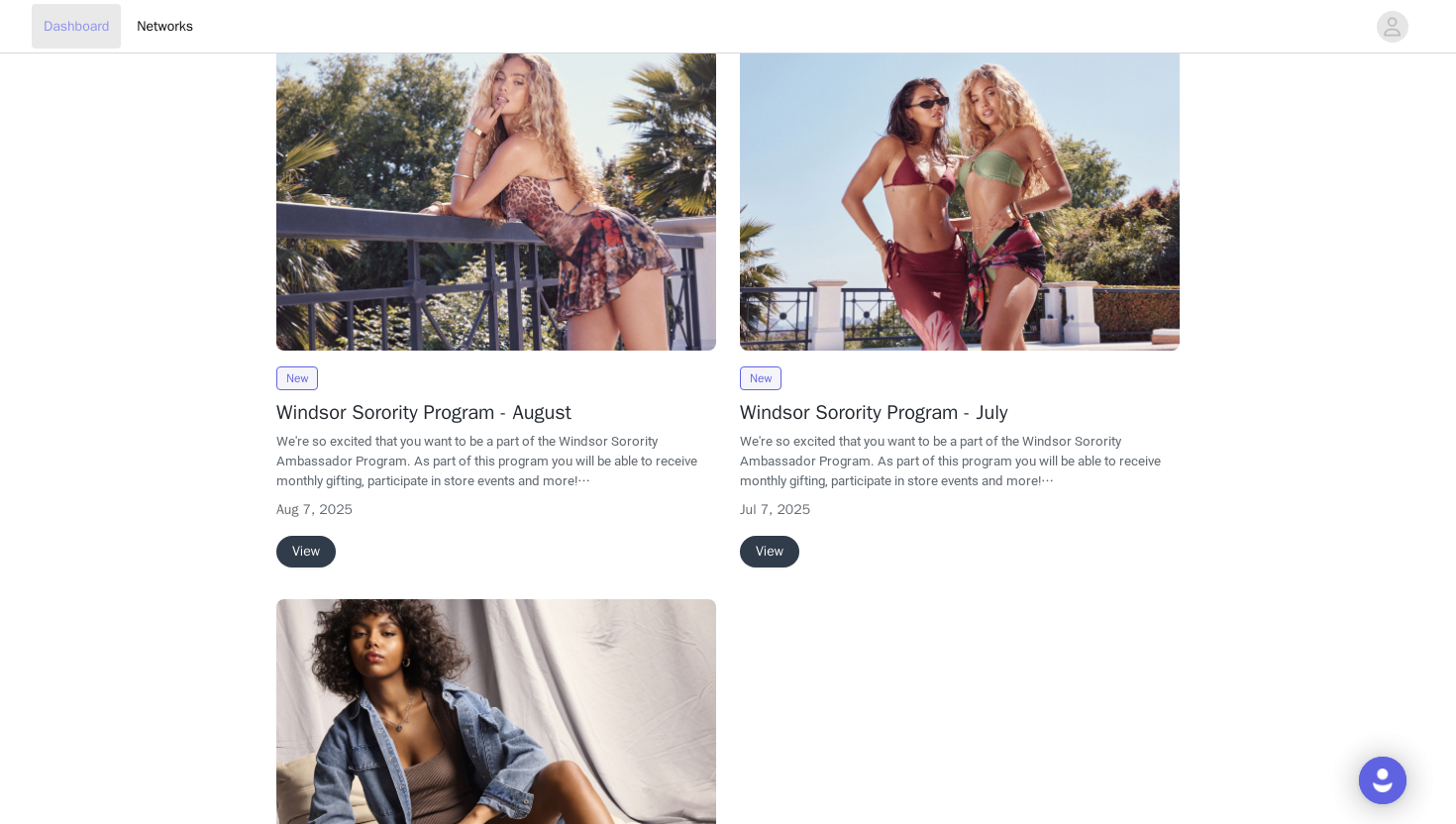 scroll, scrollTop: 197, scrollLeft: 0, axis: vertical 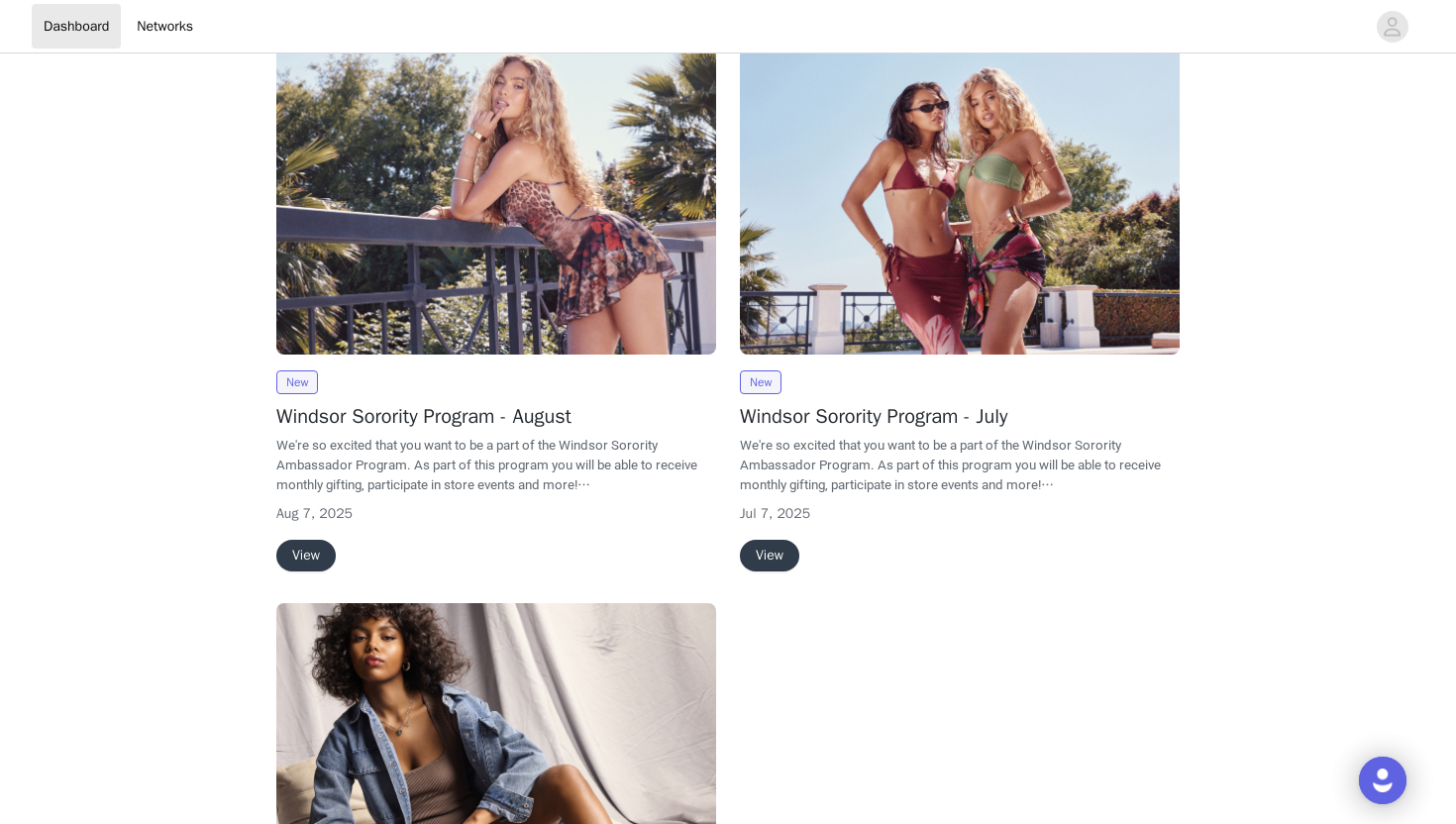 click on "View" at bounding box center [770, 556] 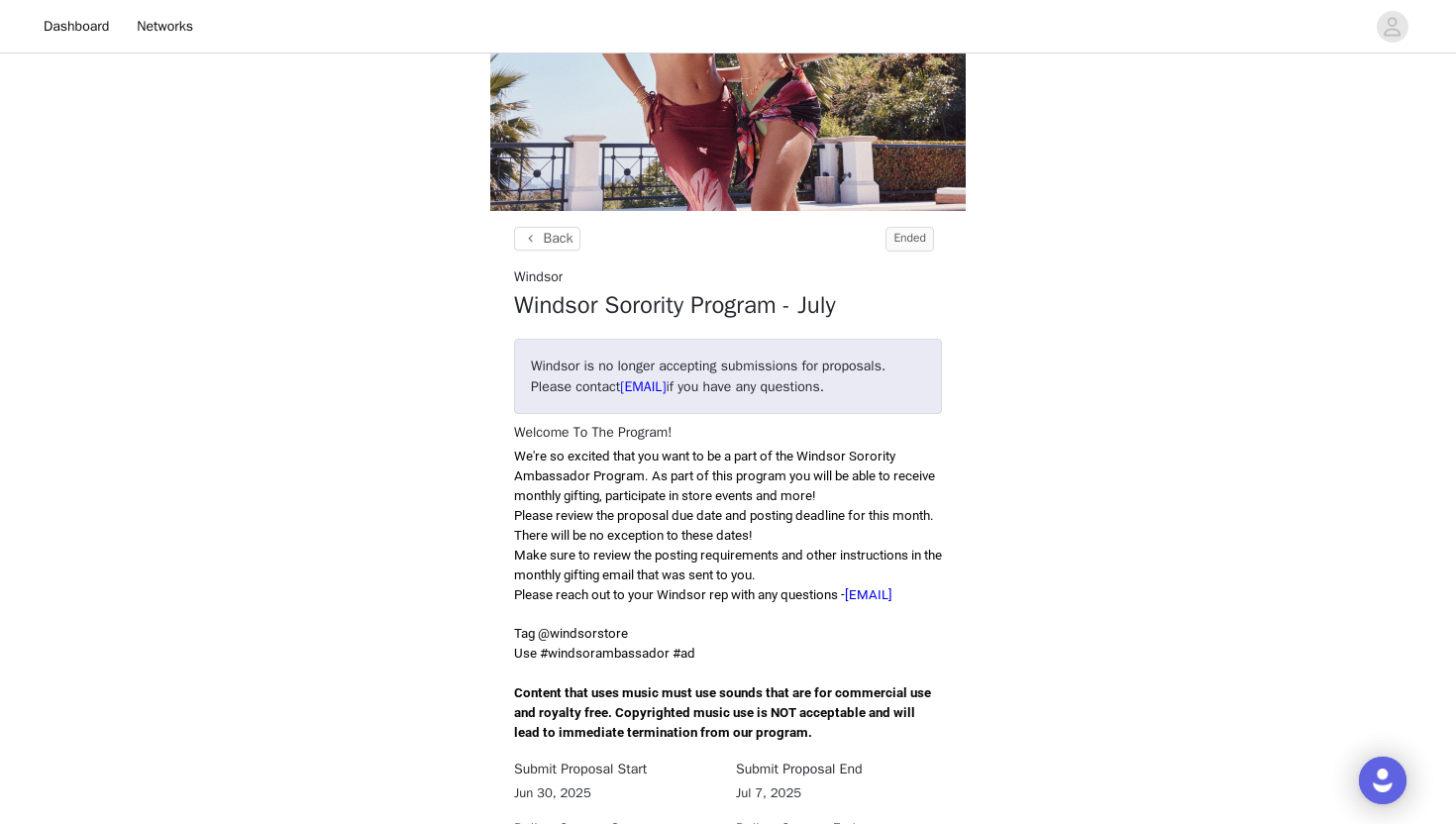 scroll, scrollTop: 328, scrollLeft: 0, axis: vertical 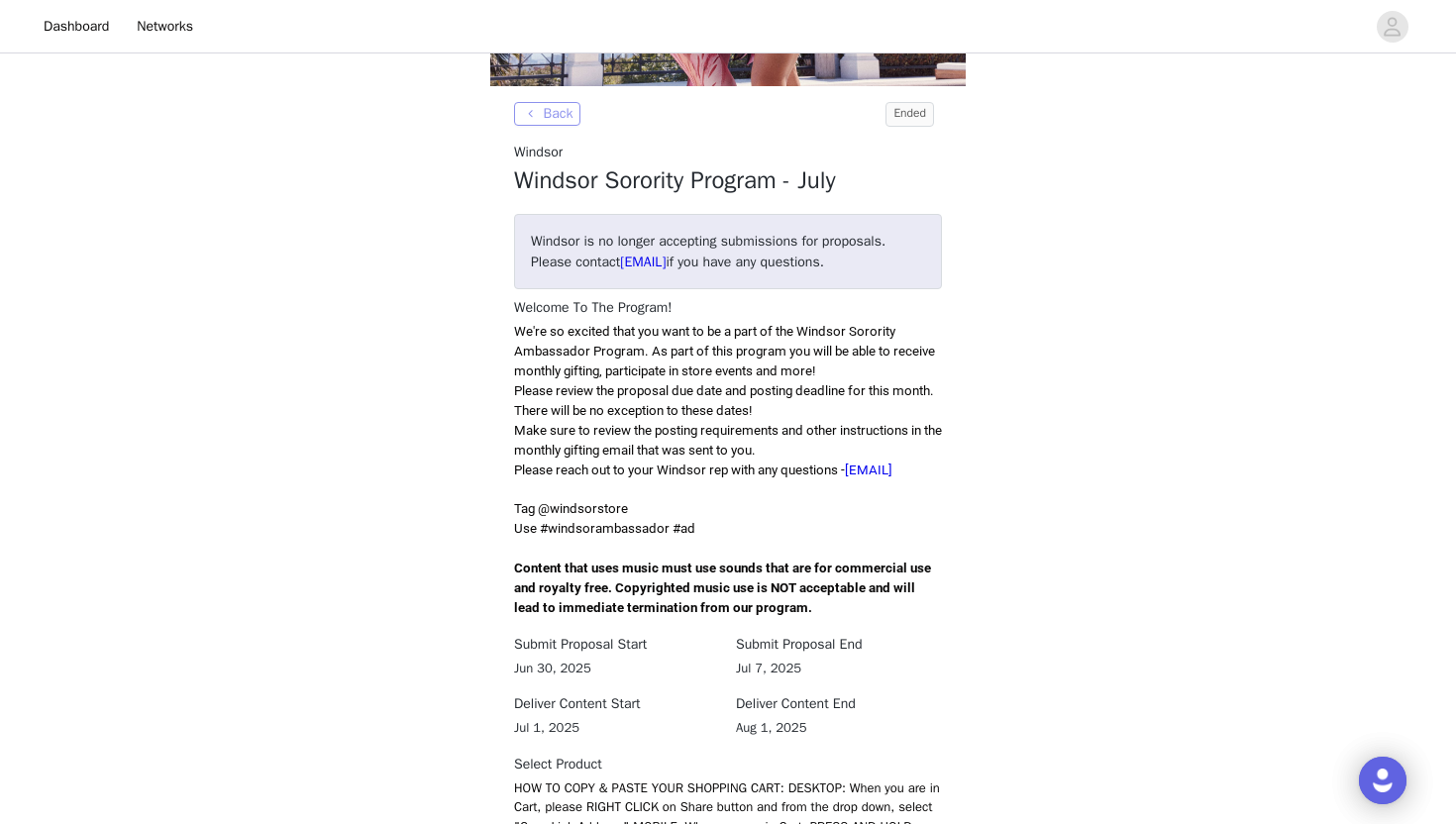 click on "Back" at bounding box center (547, 114) 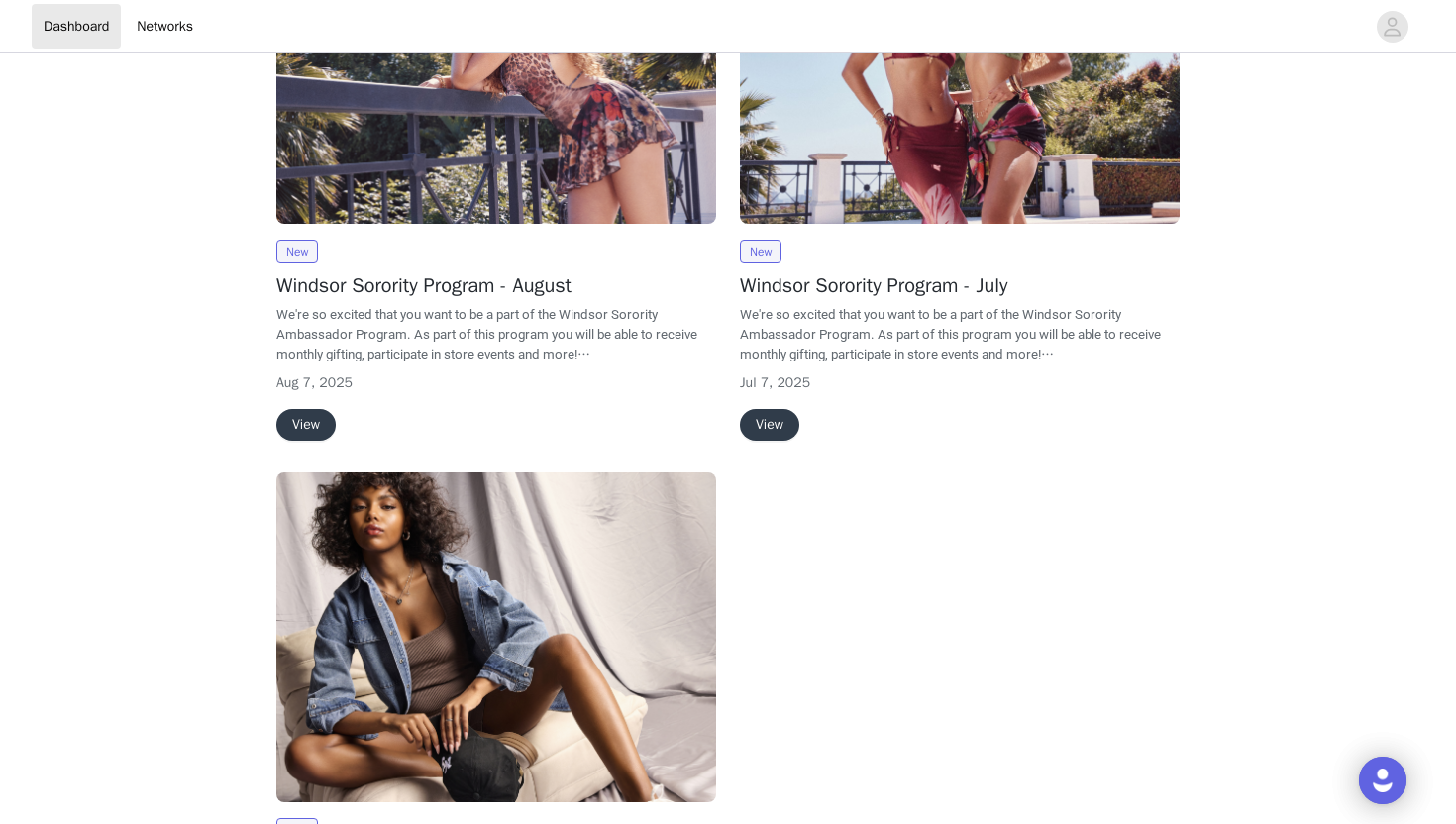 click on "View" at bounding box center [306, 425] 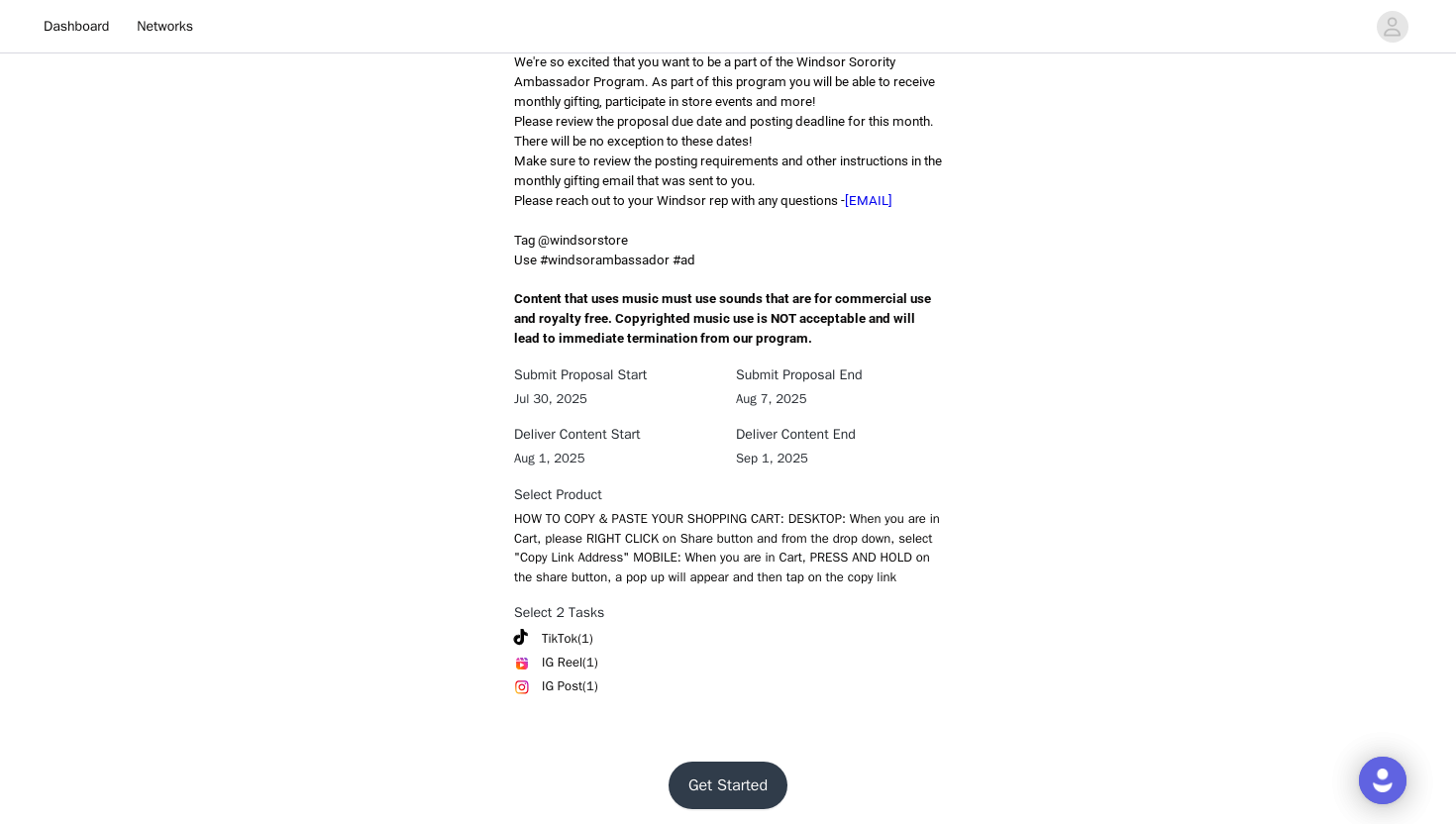scroll, scrollTop: 543, scrollLeft: 0, axis: vertical 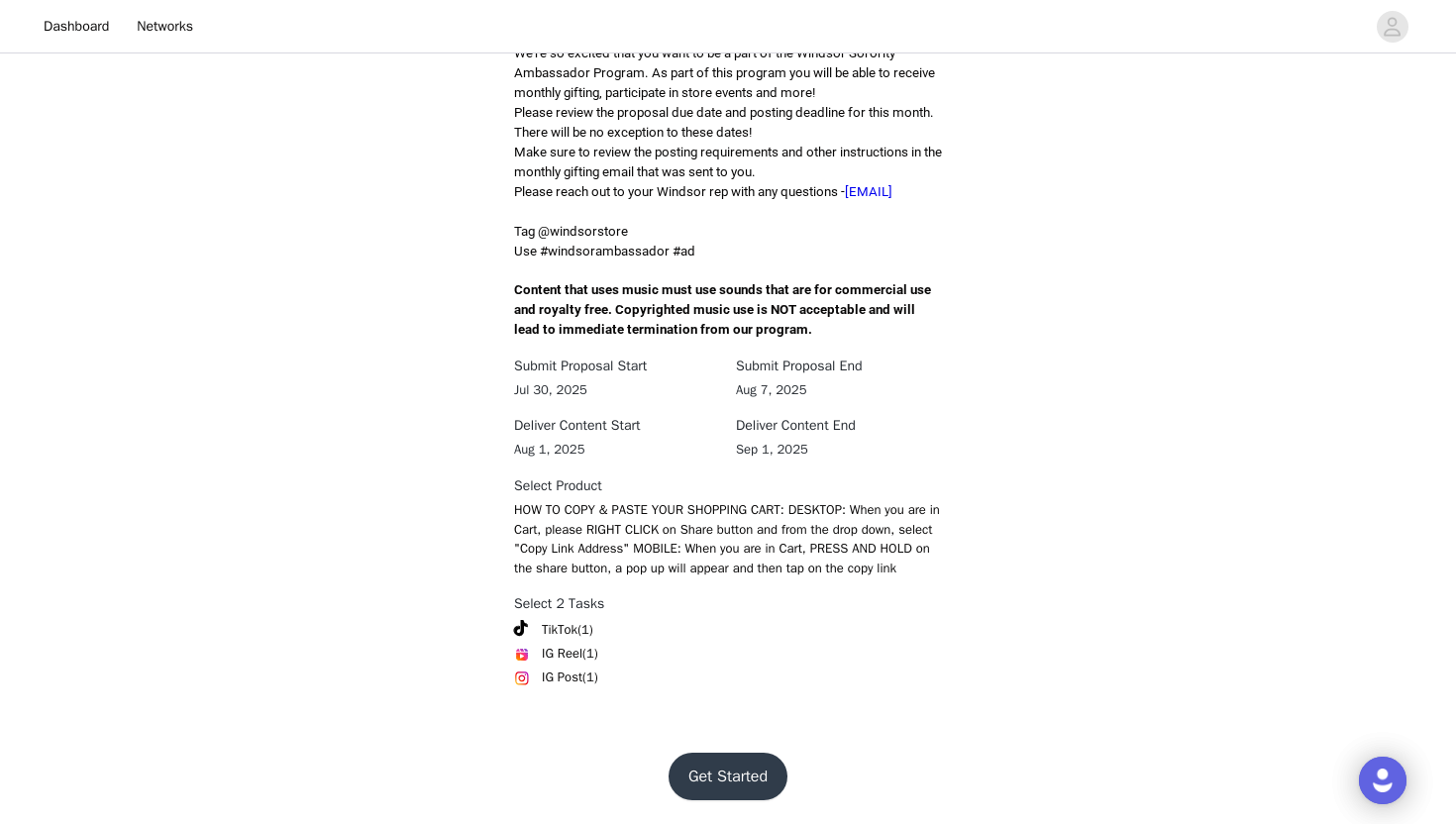 click on "Get Started" at bounding box center [728, 776] 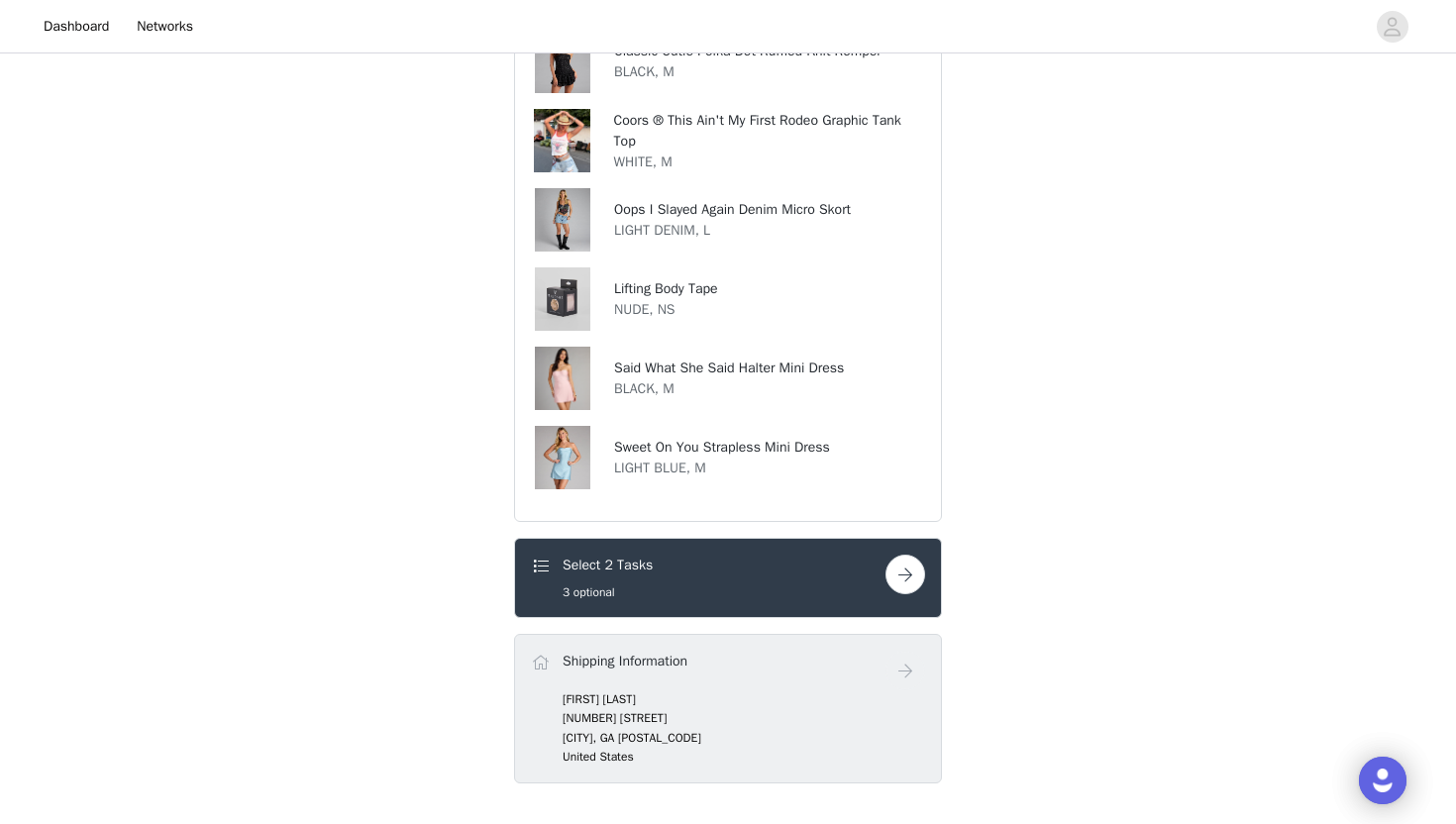 scroll, scrollTop: 604, scrollLeft: 0, axis: vertical 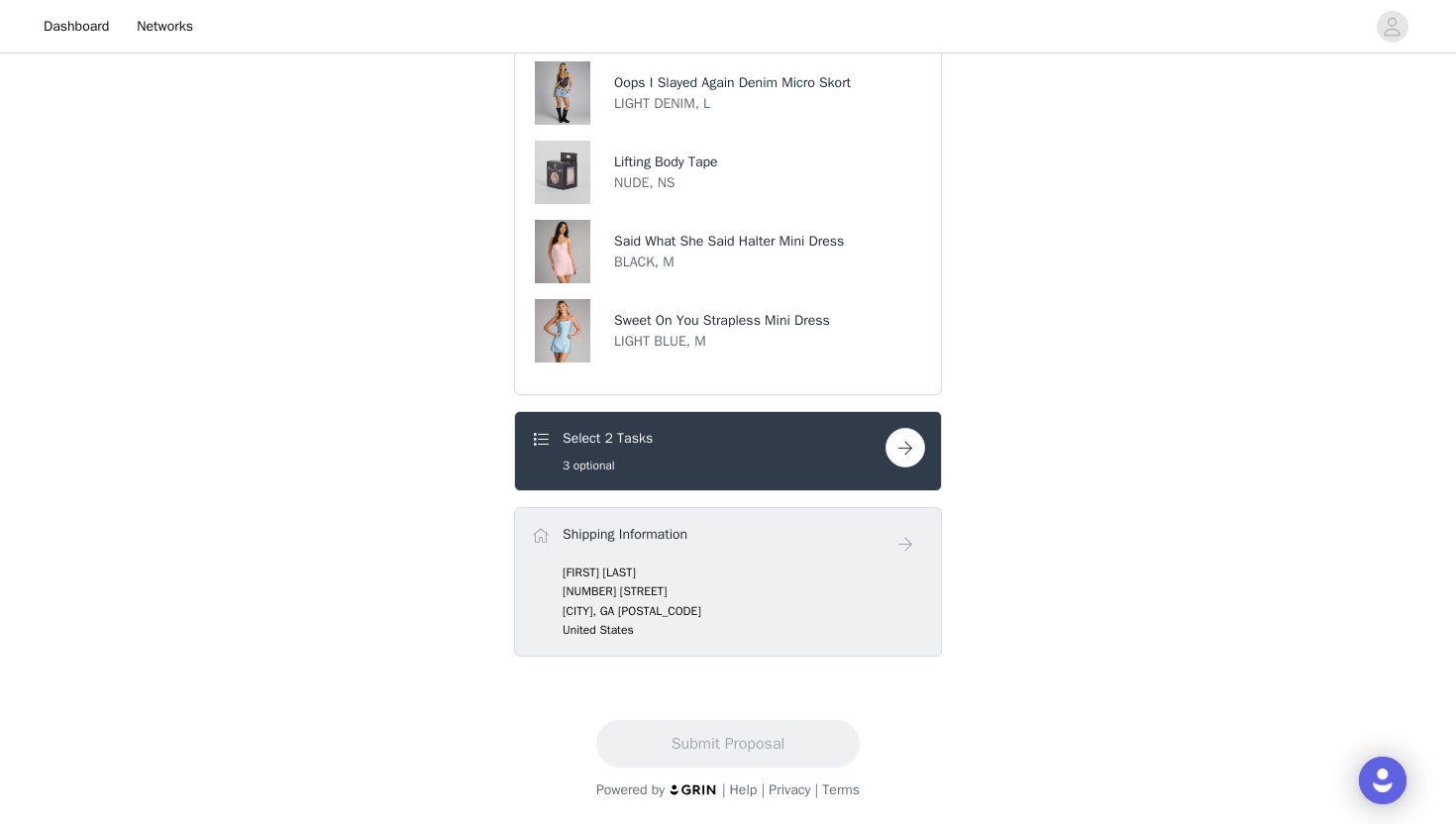 click at bounding box center (905, 448) 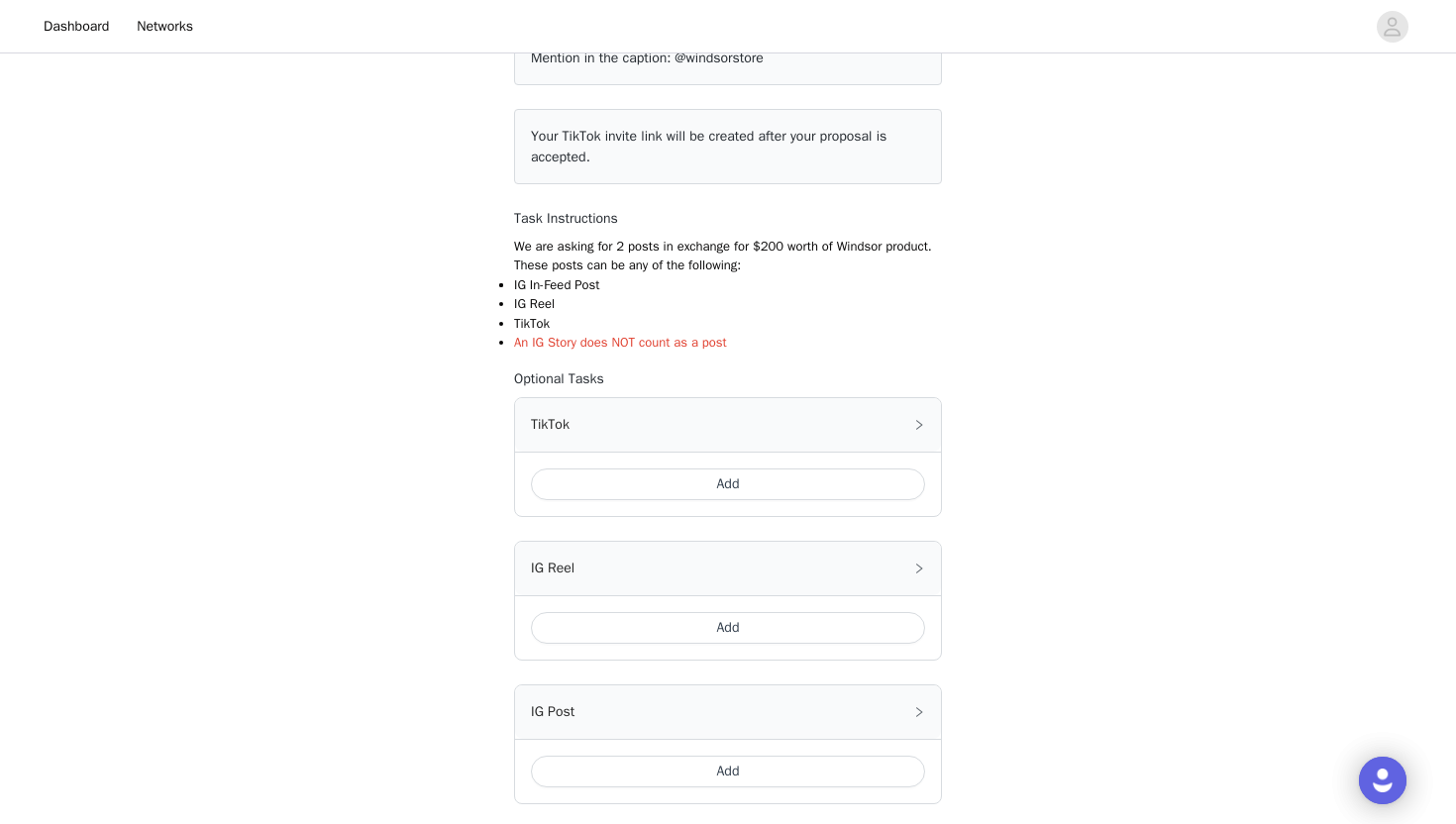 scroll, scrollTop: 212, scrollLeft: 0, axis: vertical 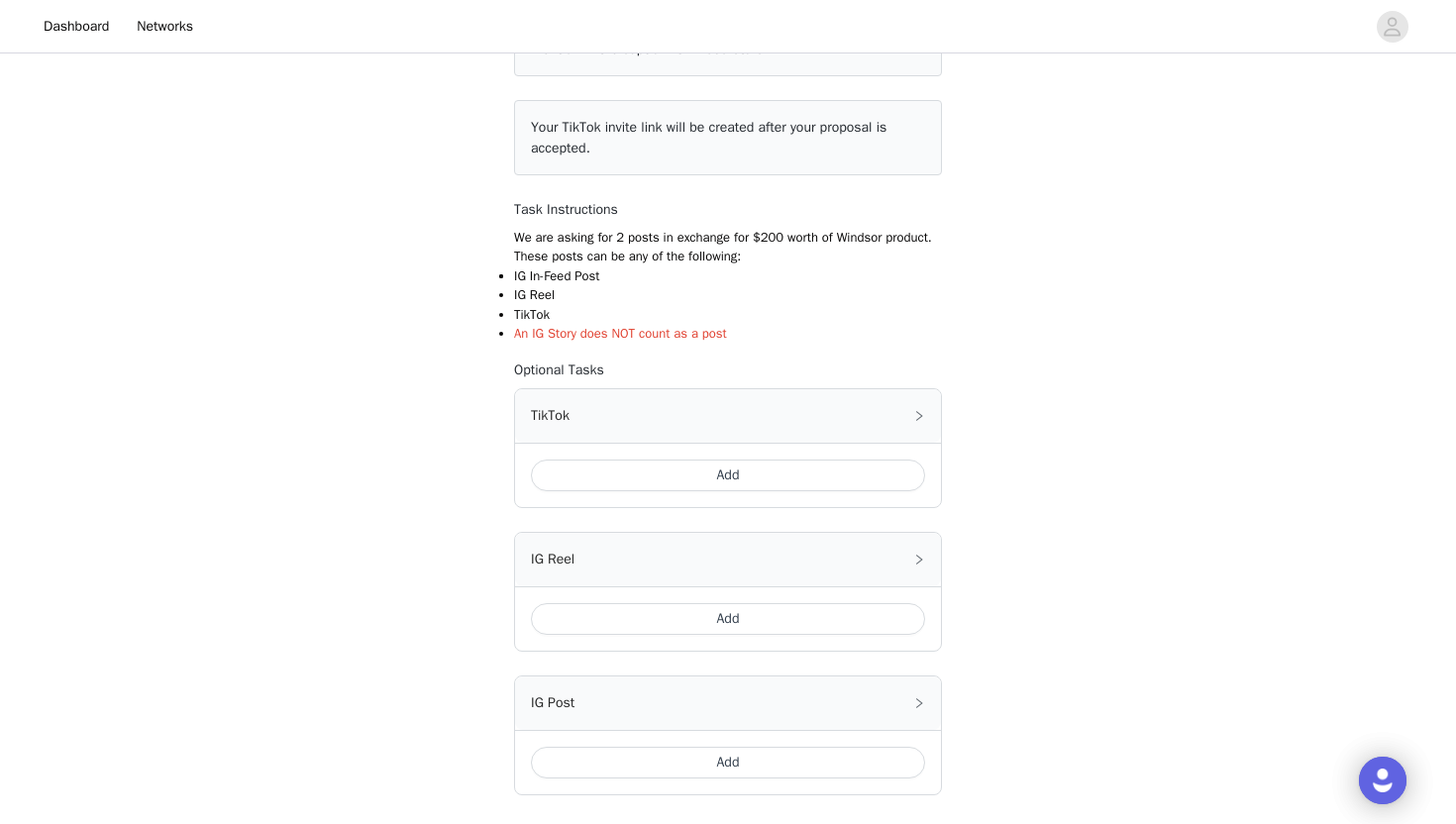 click on "Add" at bounding box center [728, 475] 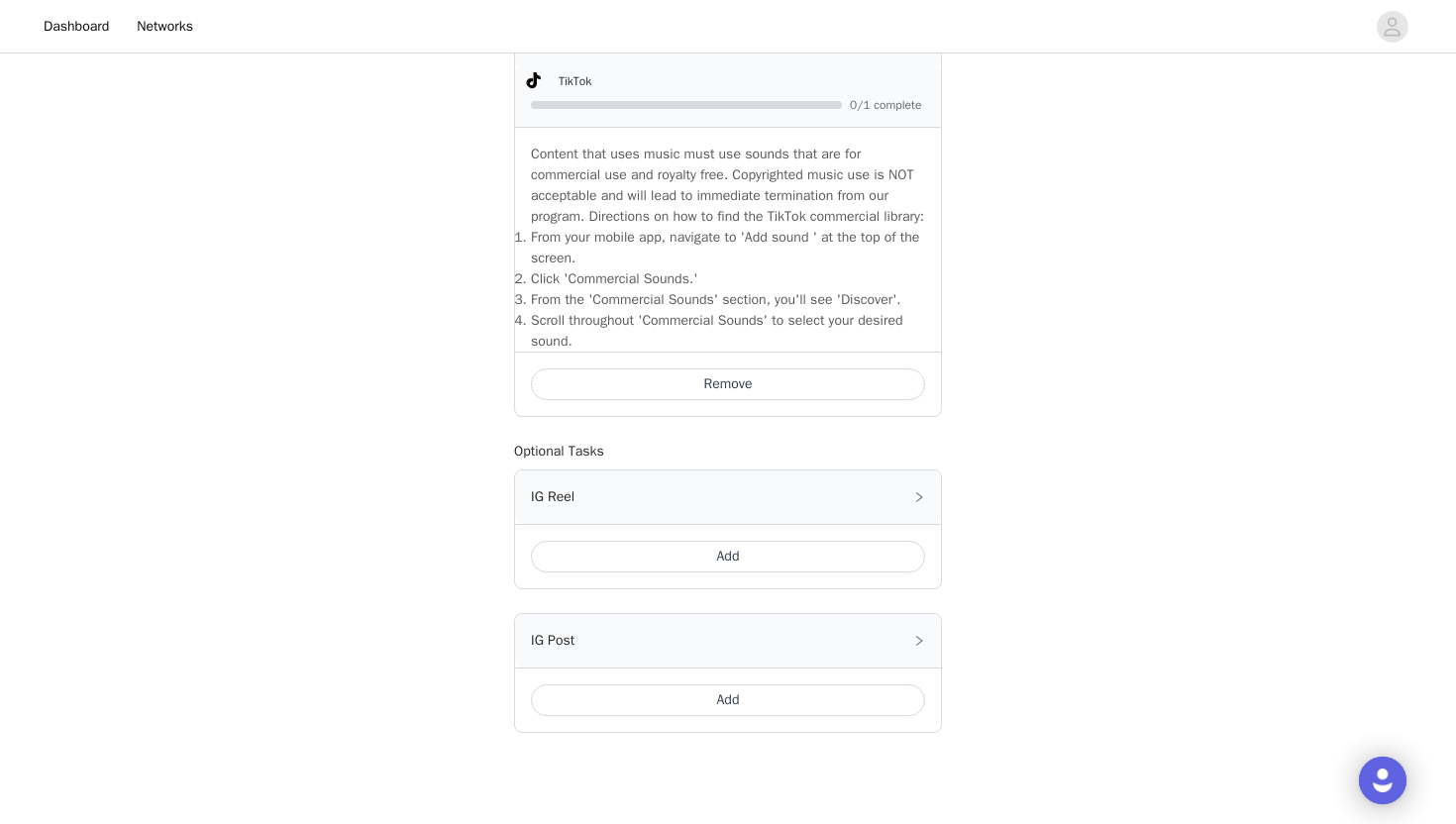 scroll, scrollTop: 704, scrollLeft: 0, axis: vertical 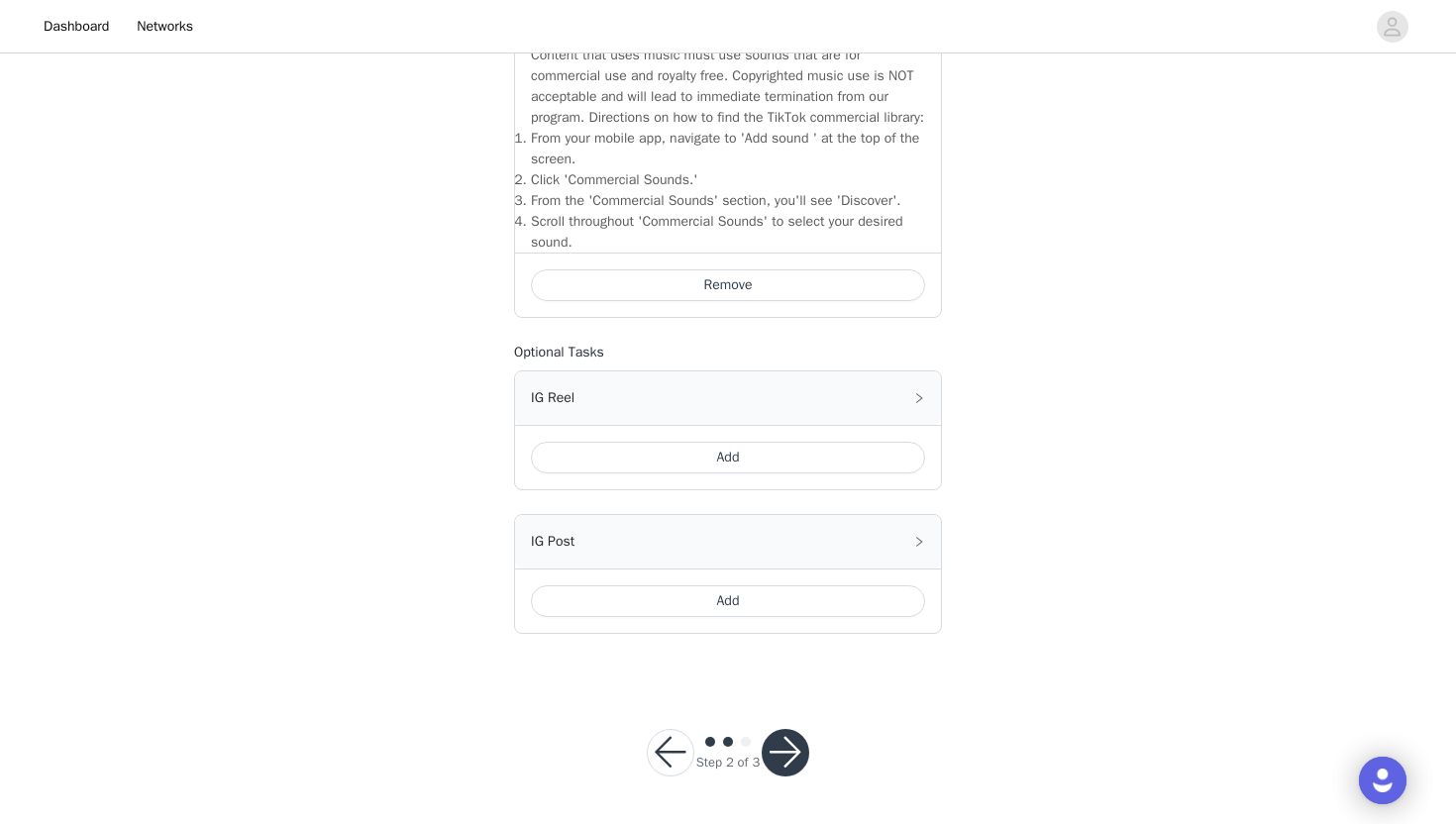 click on "Add" at bounding box center [728, 601] 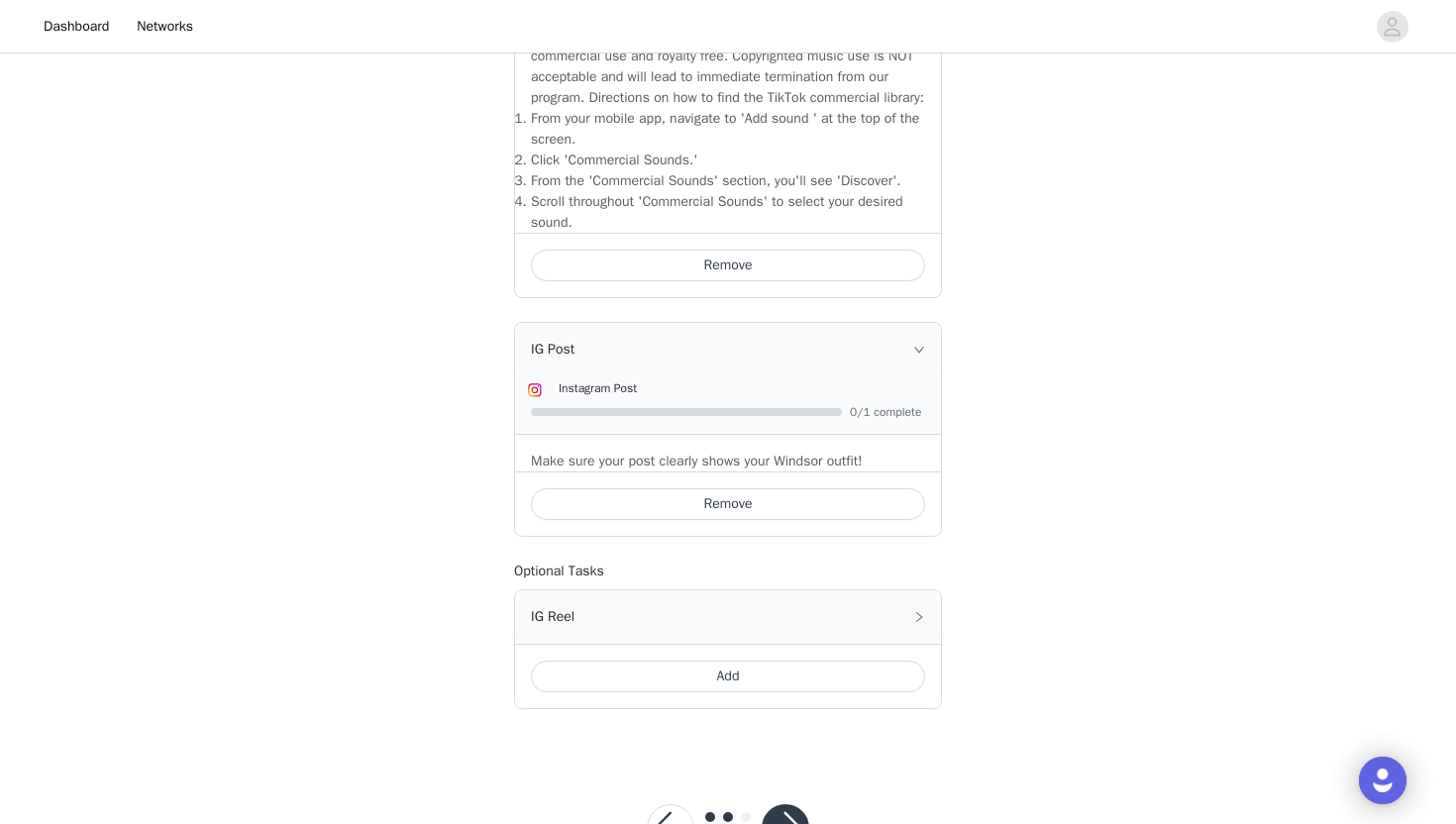 scroll, scrollTop: 799, scrollLeft: 0, axis: vertical 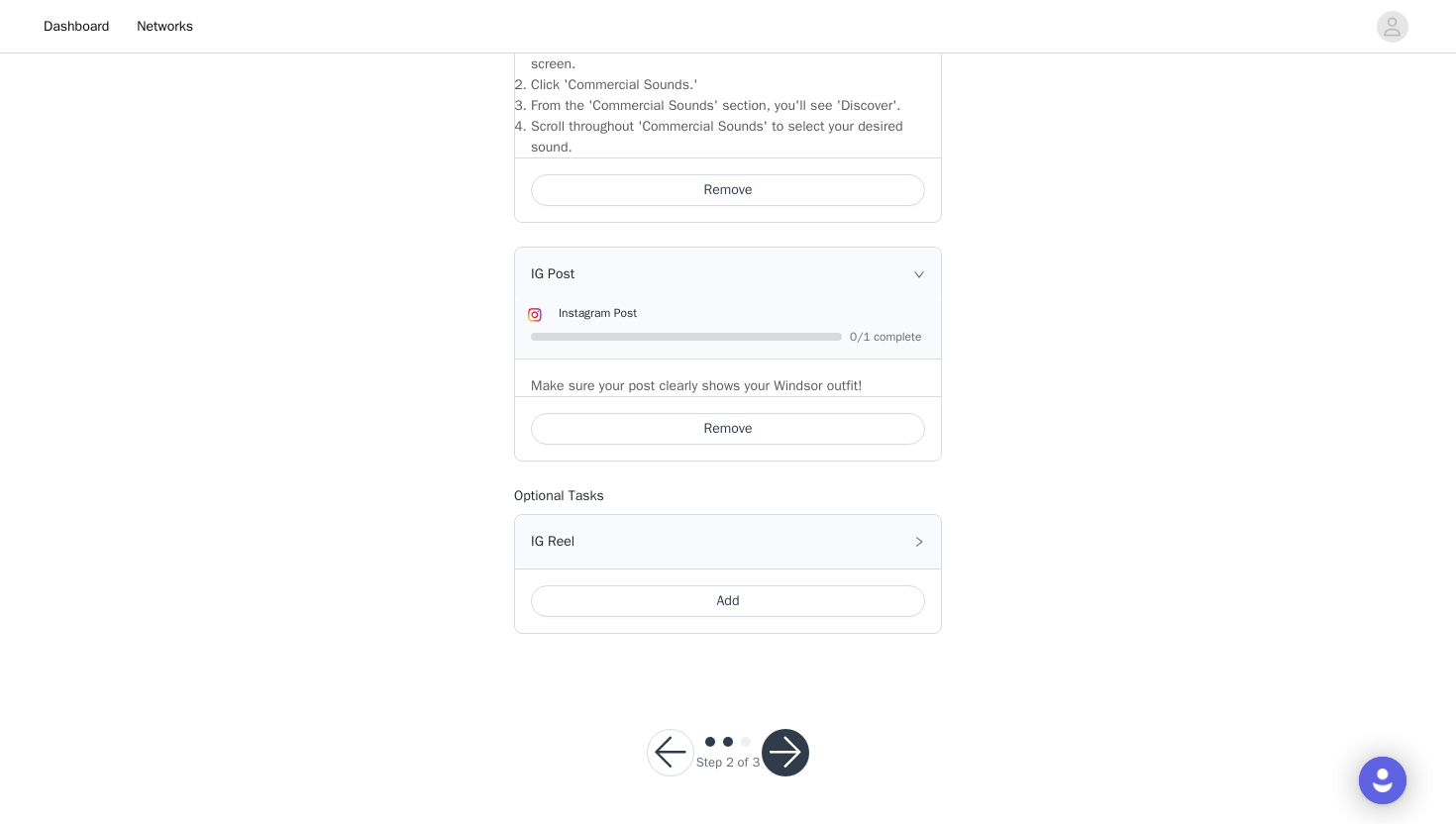click at bounding box center (785, 753) 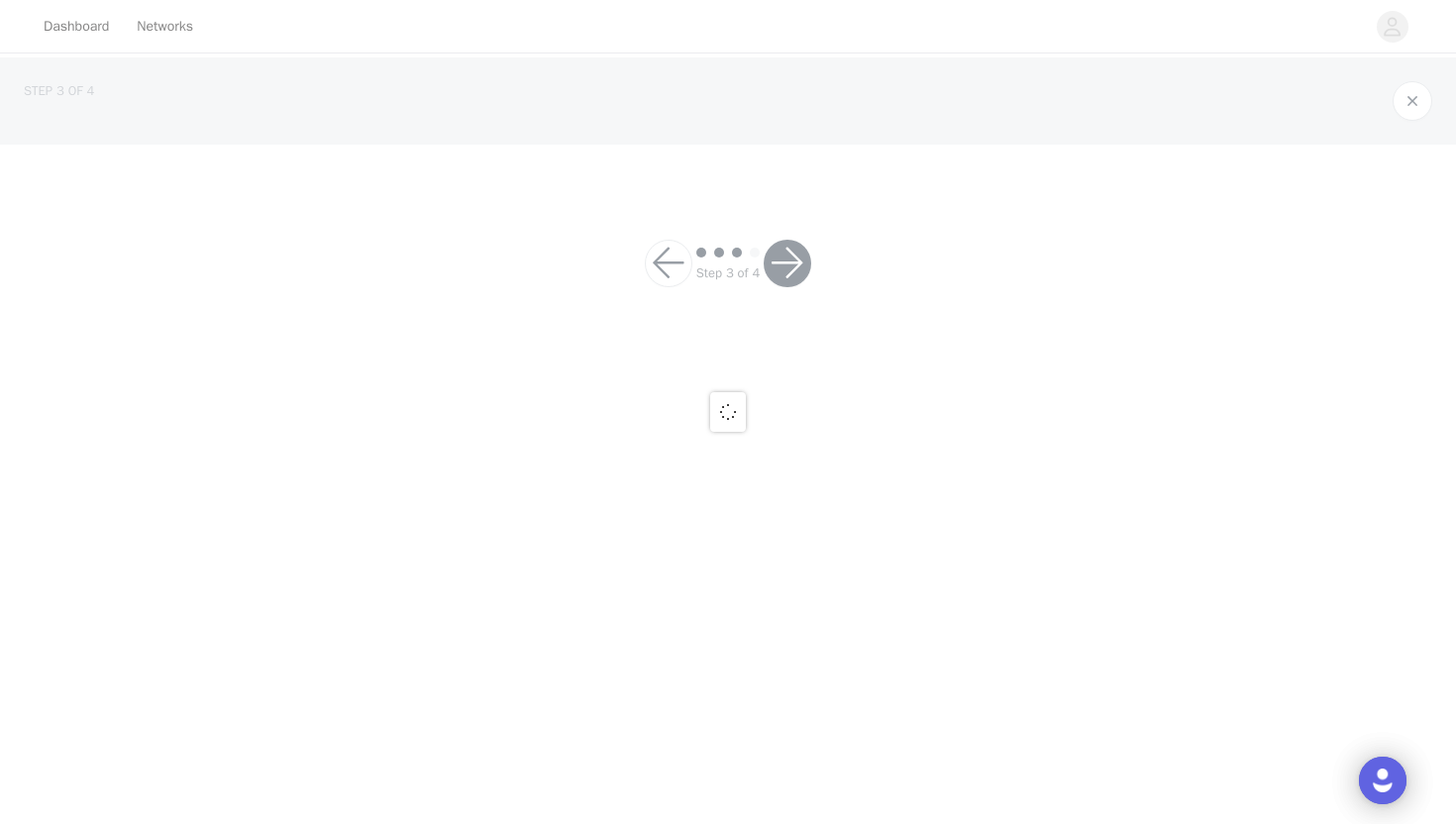 scroll, scrollTop: 0, scrollLeft: 0, axis: both 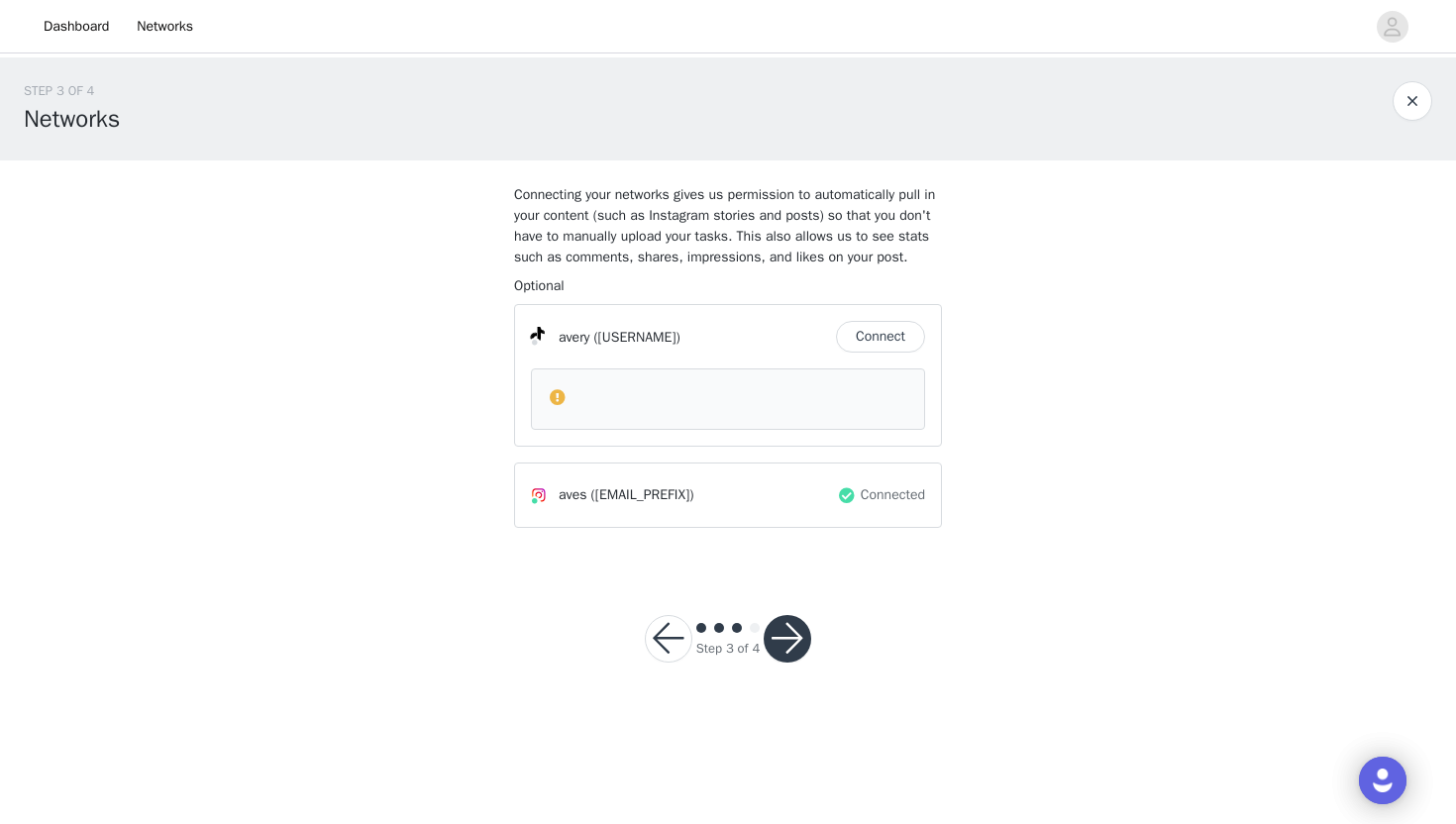 click on "Connect" at bounding box center [881, 337] 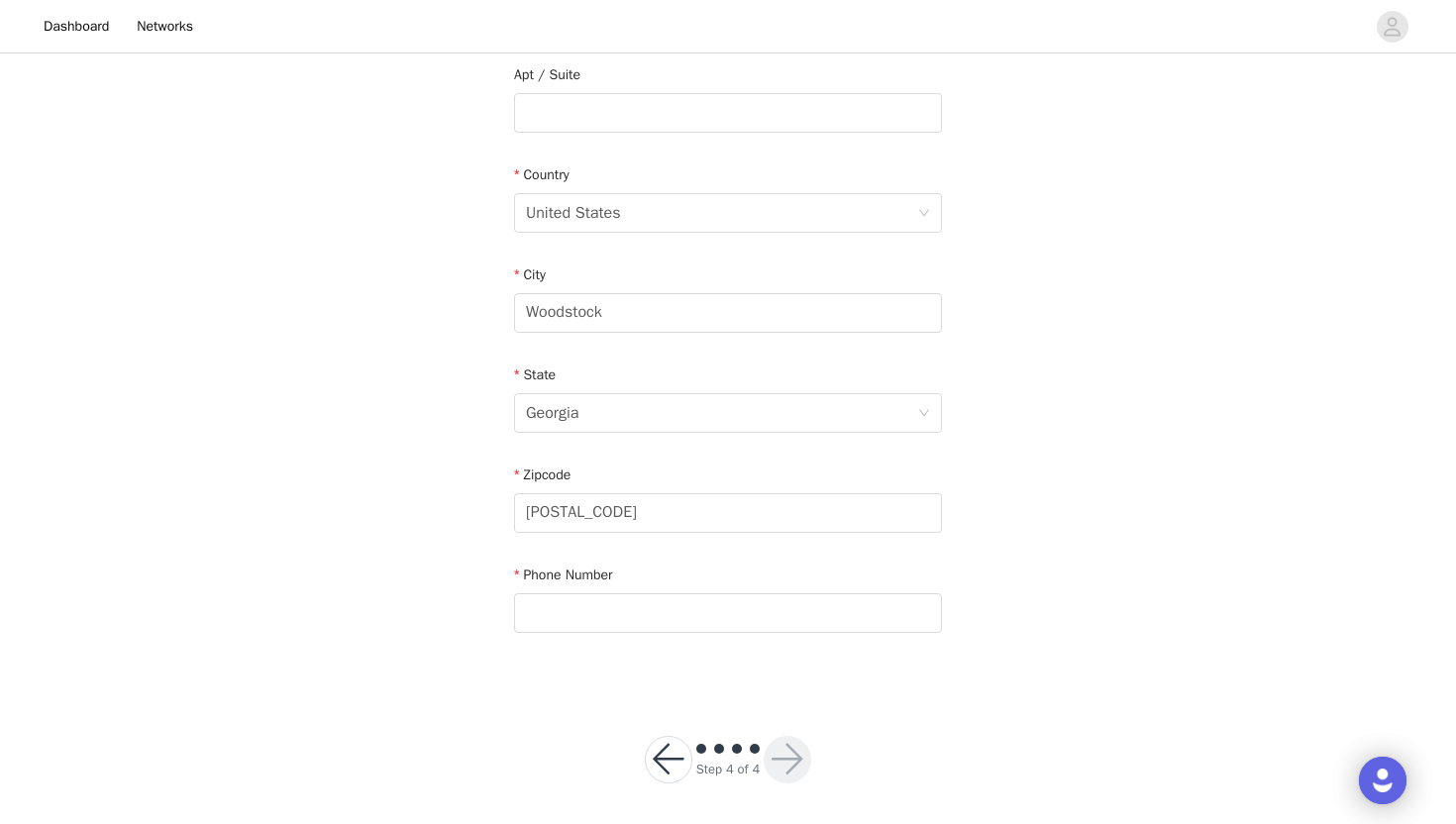 scroll, scrollTop: 526, scrollLeft: 0, axis: vertical 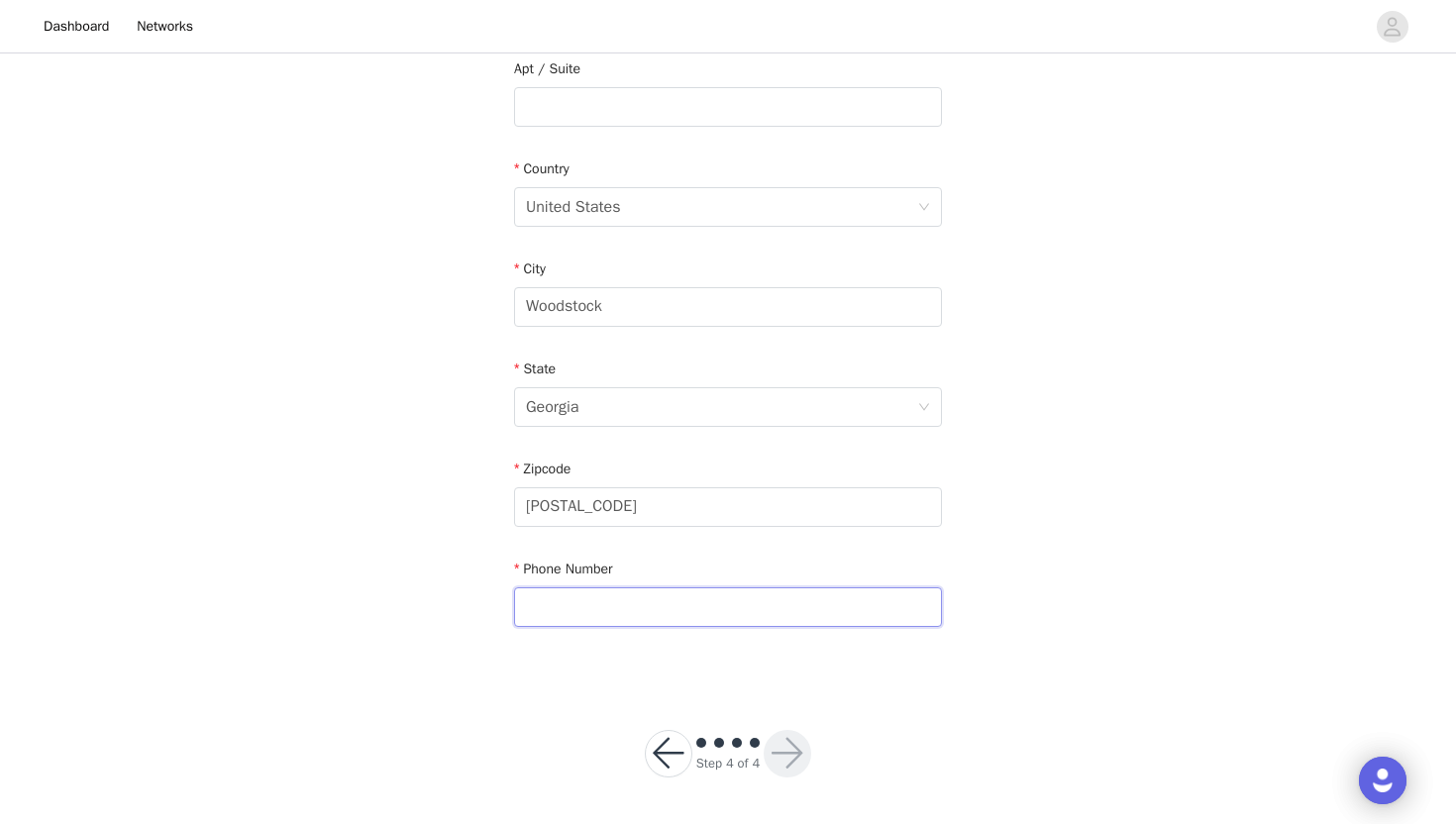 click at bounding box center (728, 607) 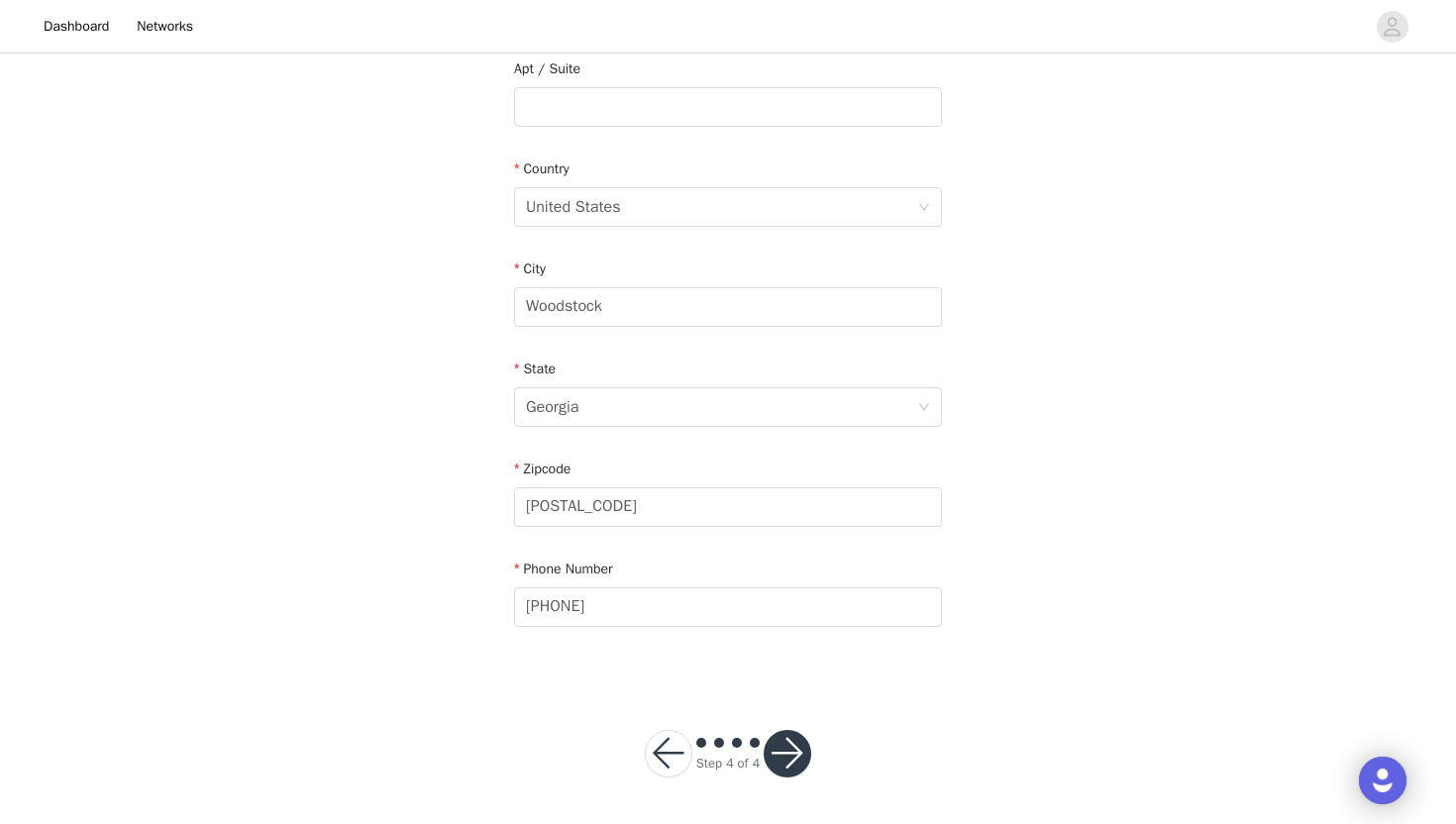 click at bounding box center [787, 754] 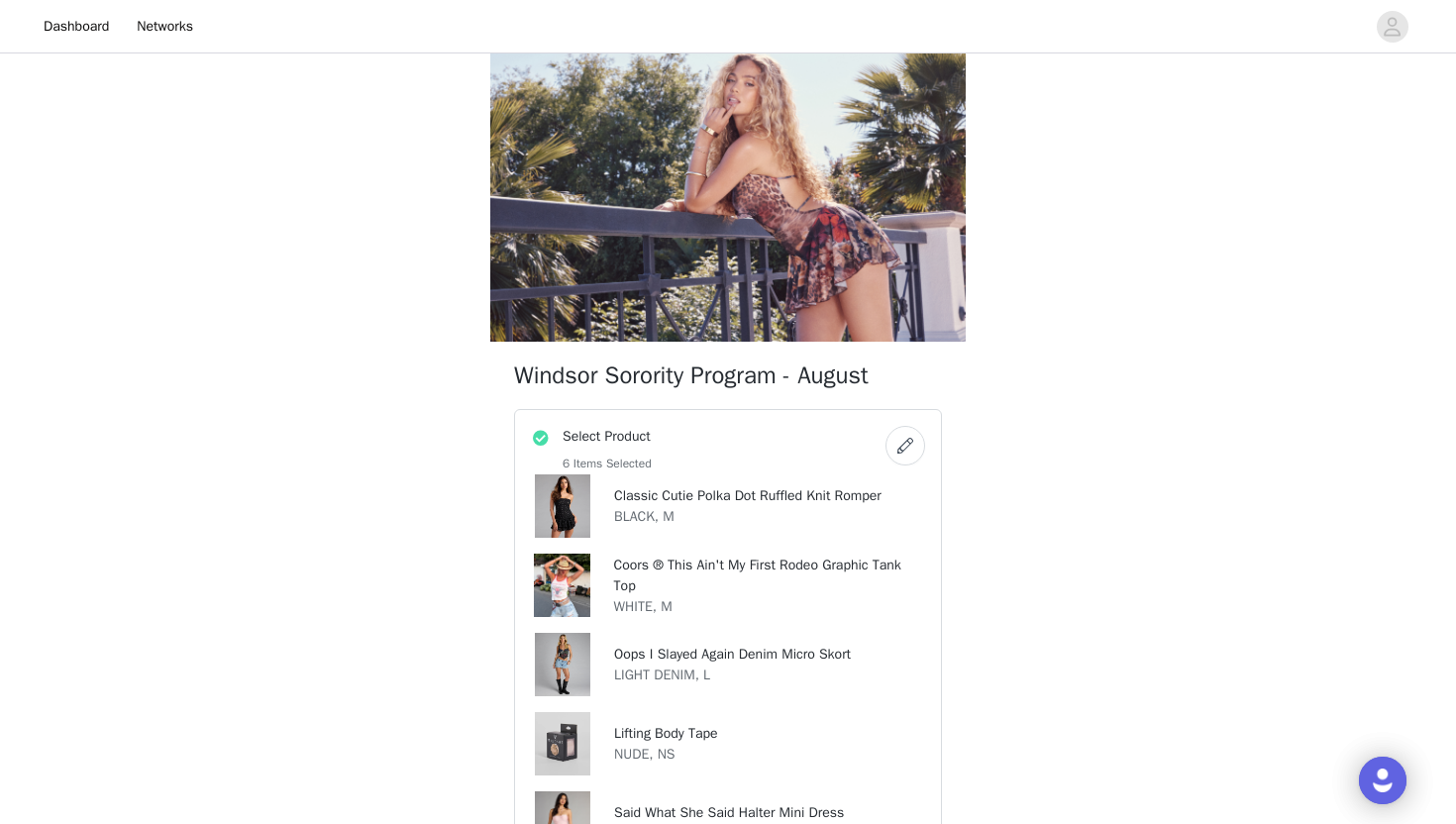 scroll, scrollTop: 0, scrollLeft: 0, axis: both 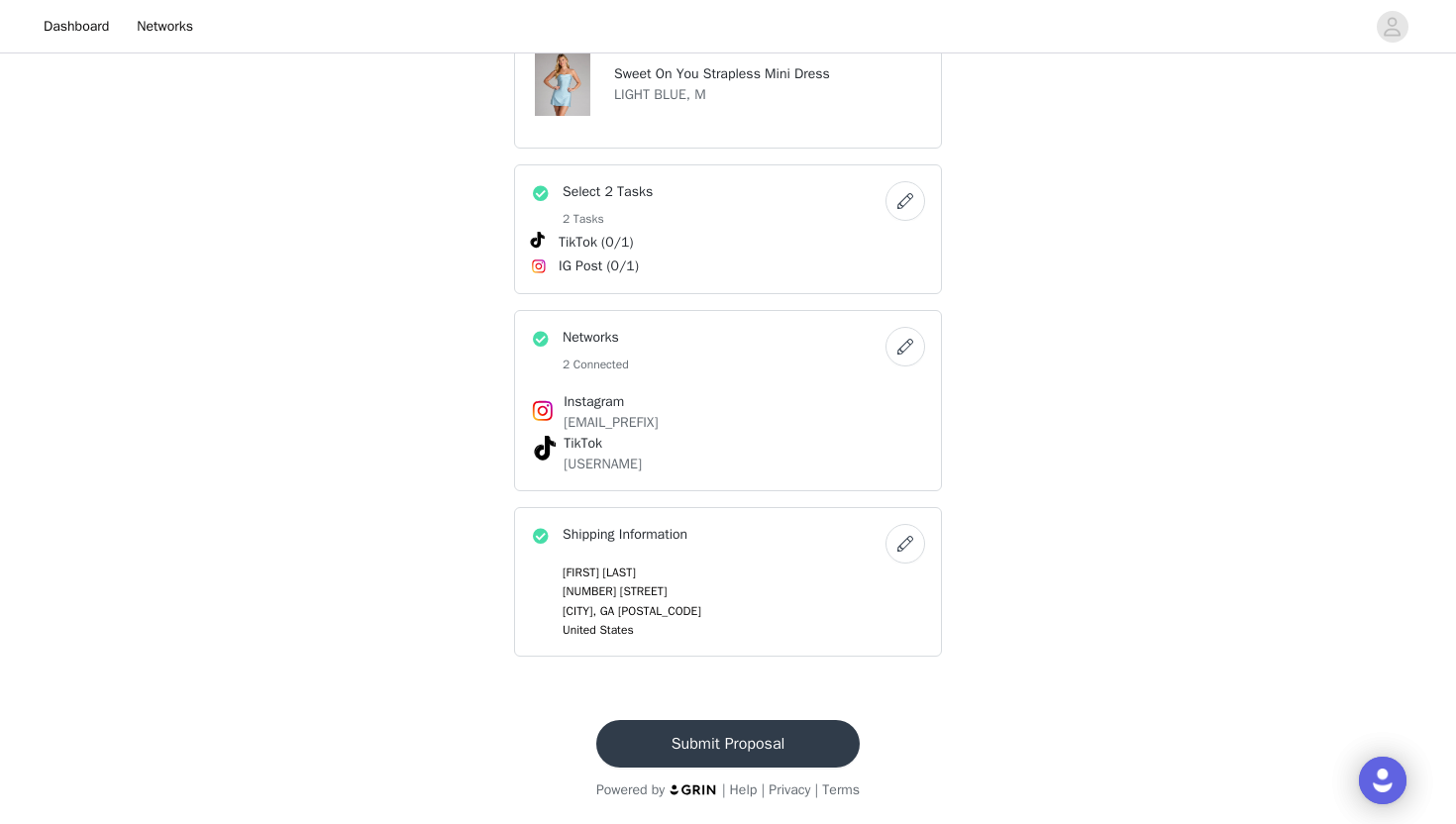 click on "Submit Proposal" at bounding box center [728, 744] 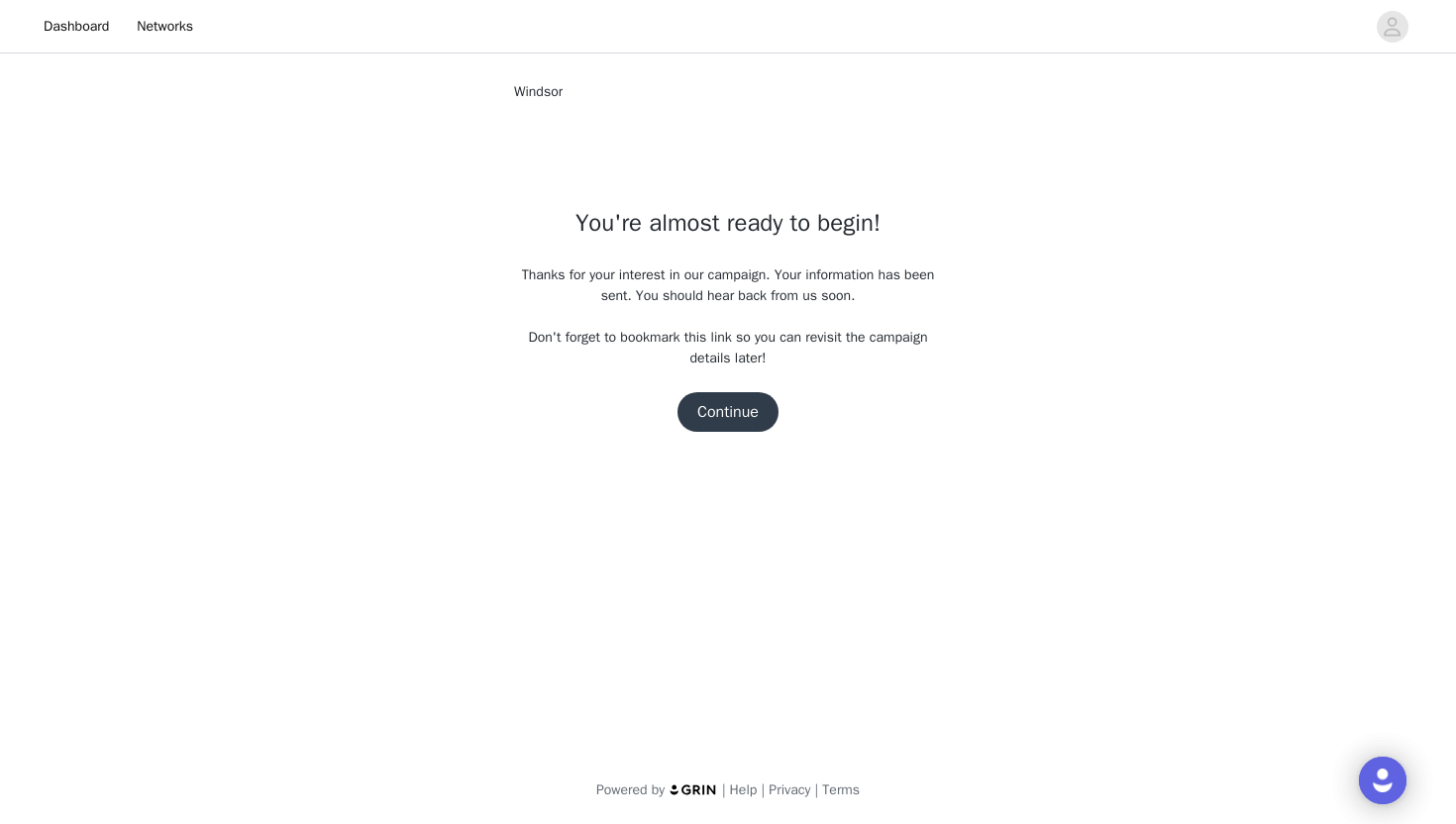 scroll, scrollTop: 0, scrollLeft: 0, axis: both 